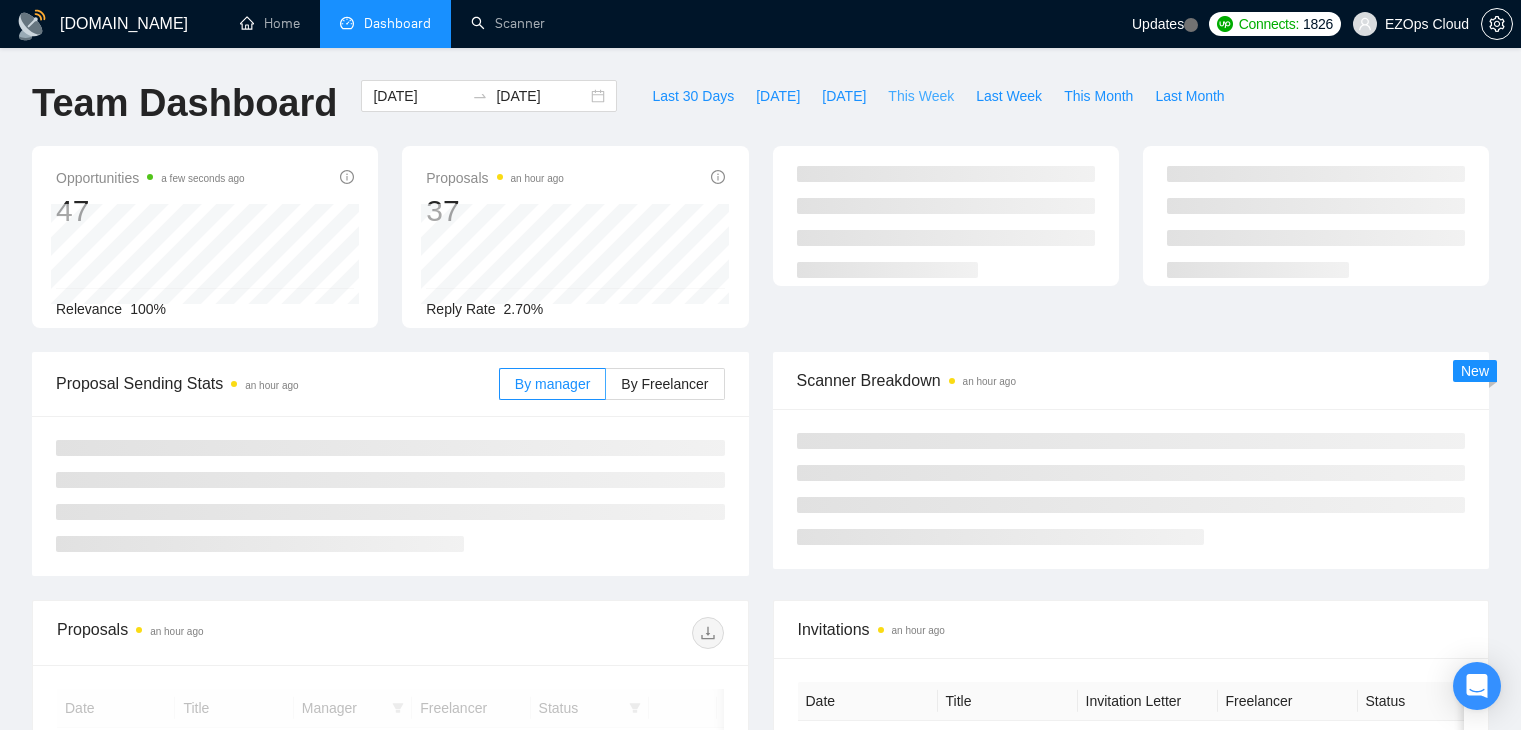 scroll, scrollTop: 0, scrollLeft: 0, axis: both 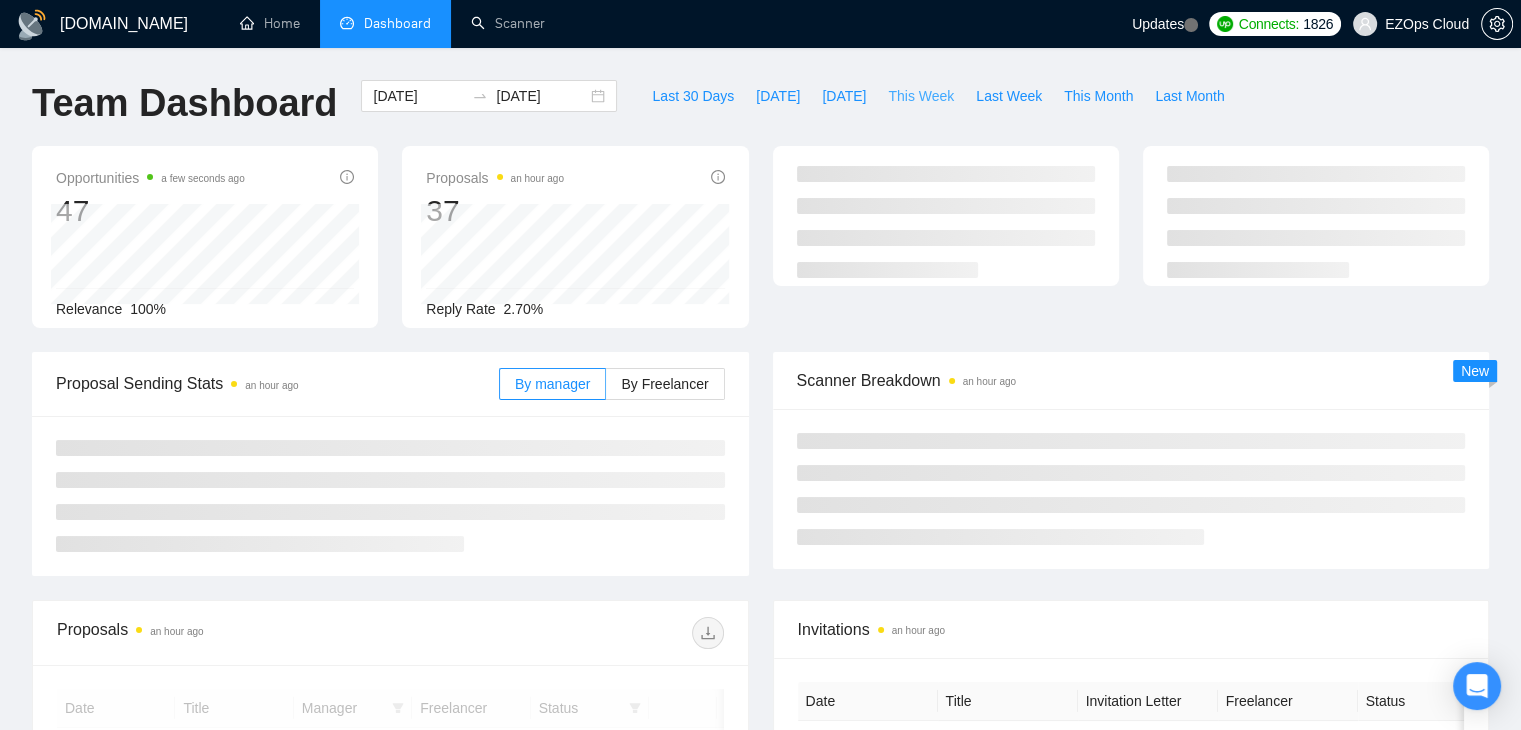 click on "This Week" at bounding box center [921, 96] 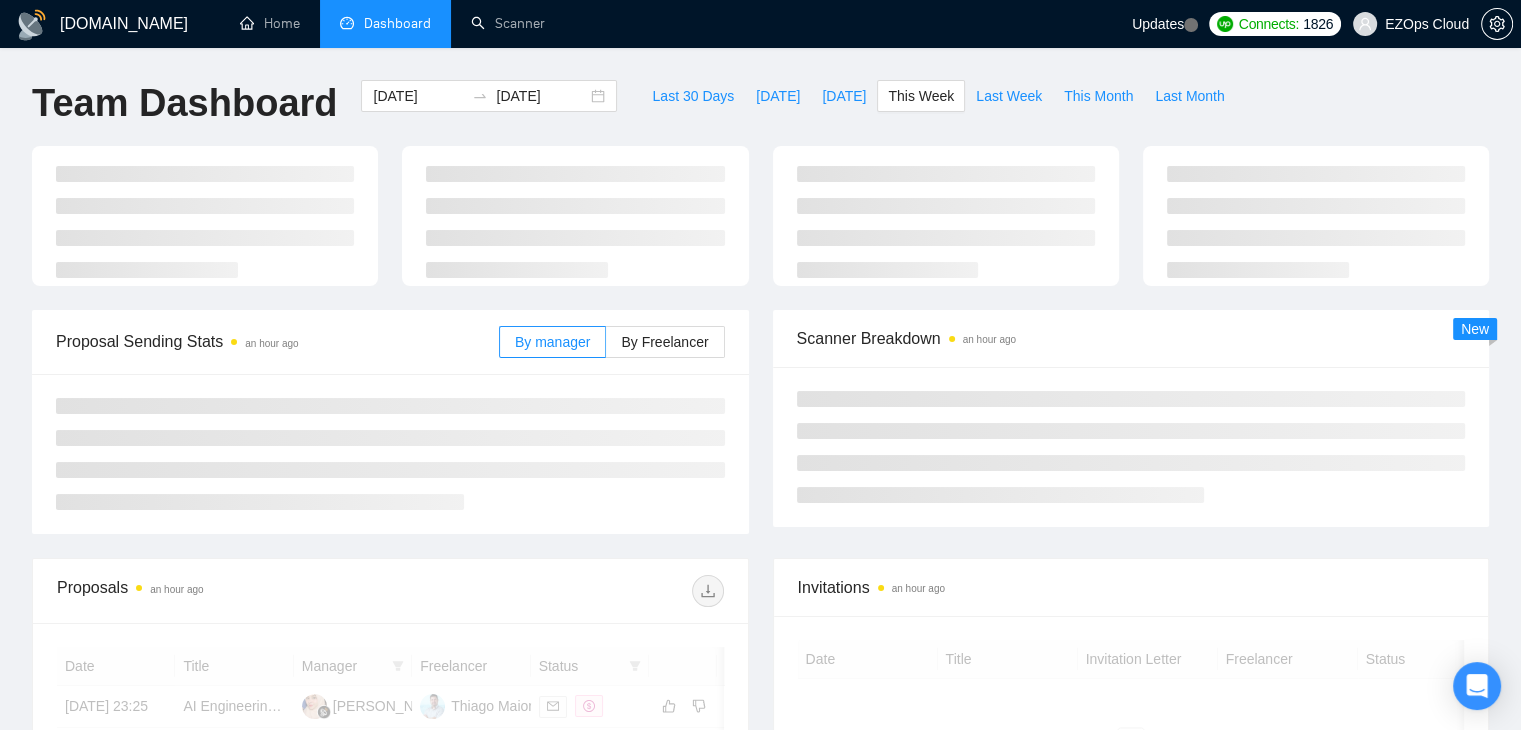 type on "[DATE]" 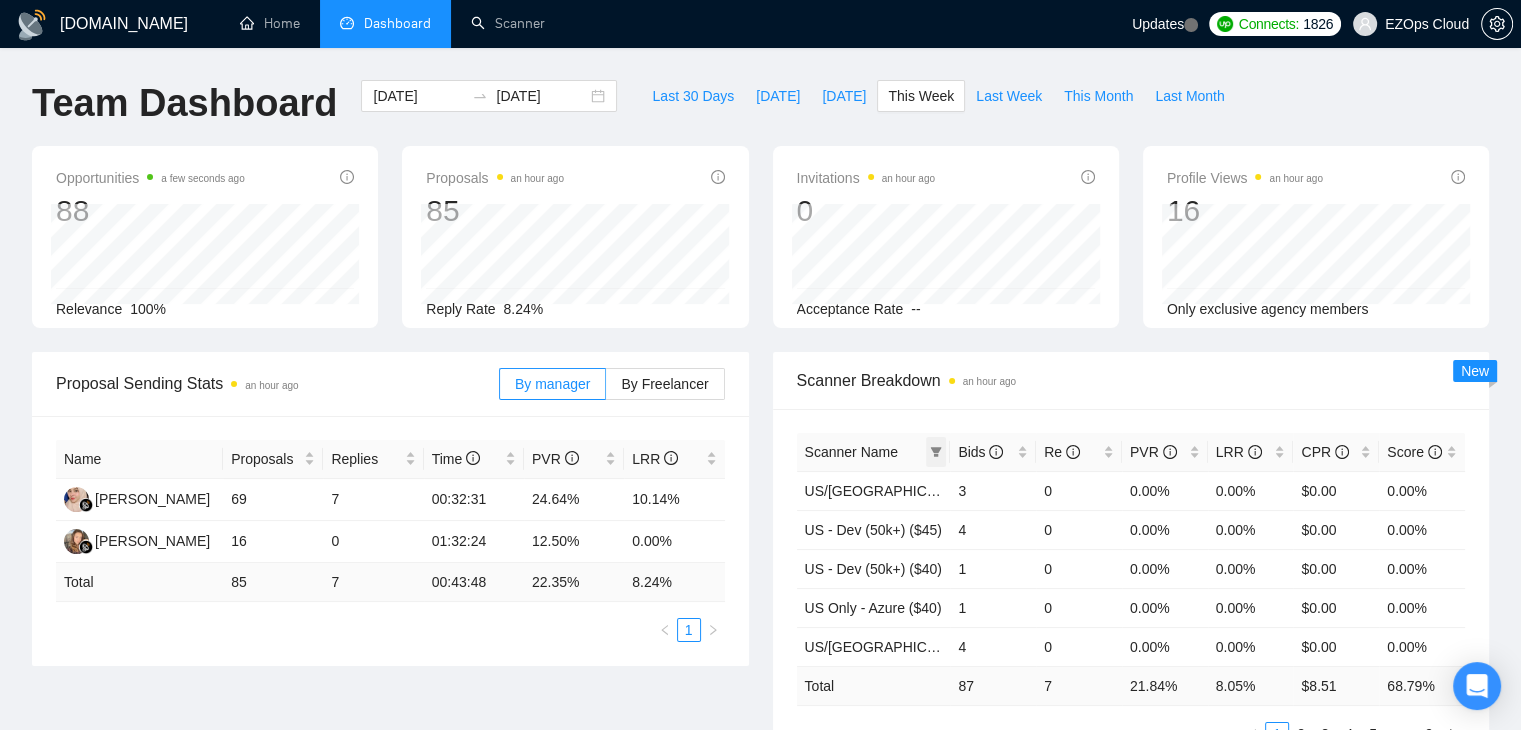 click at bounding box center (936, 452) 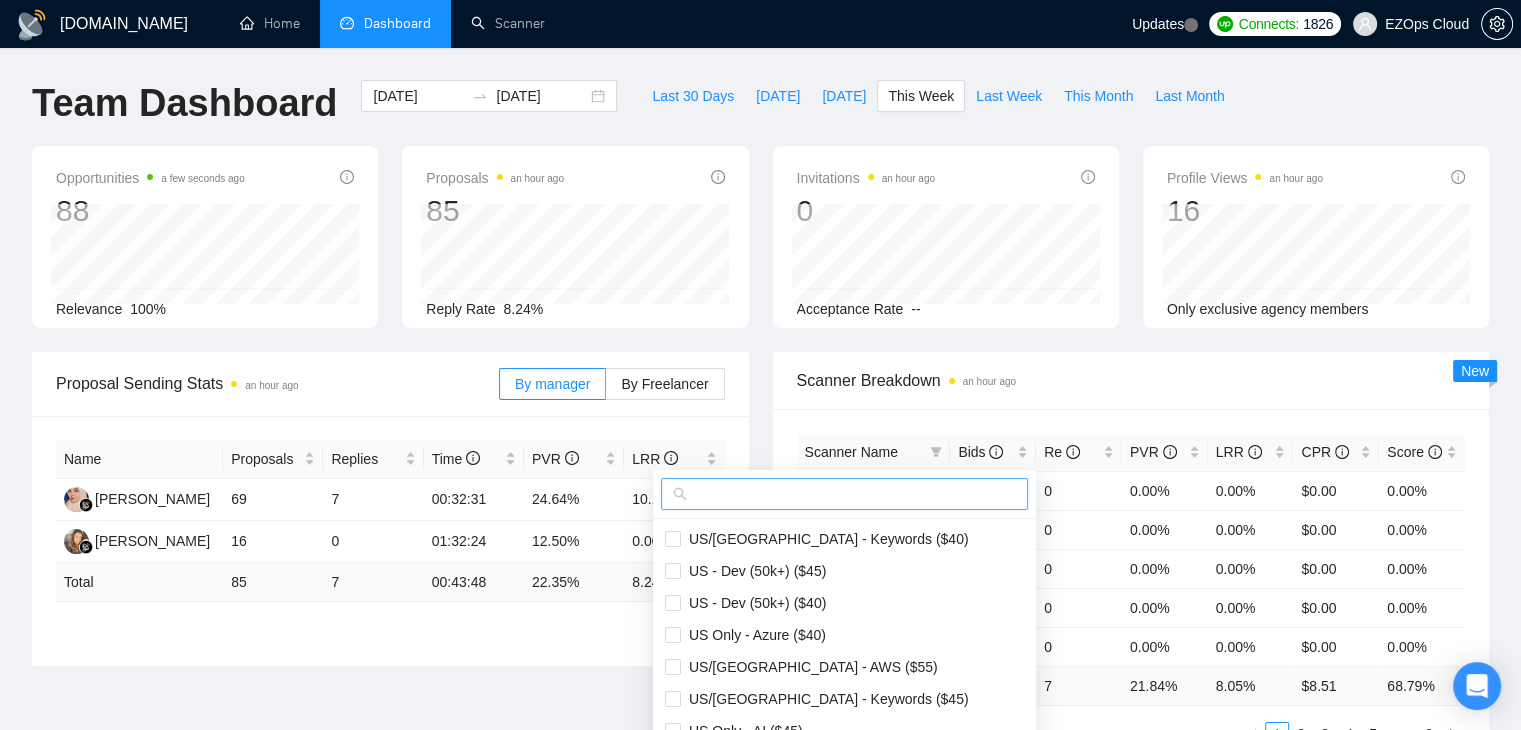 click at bounding box center (853, 494) 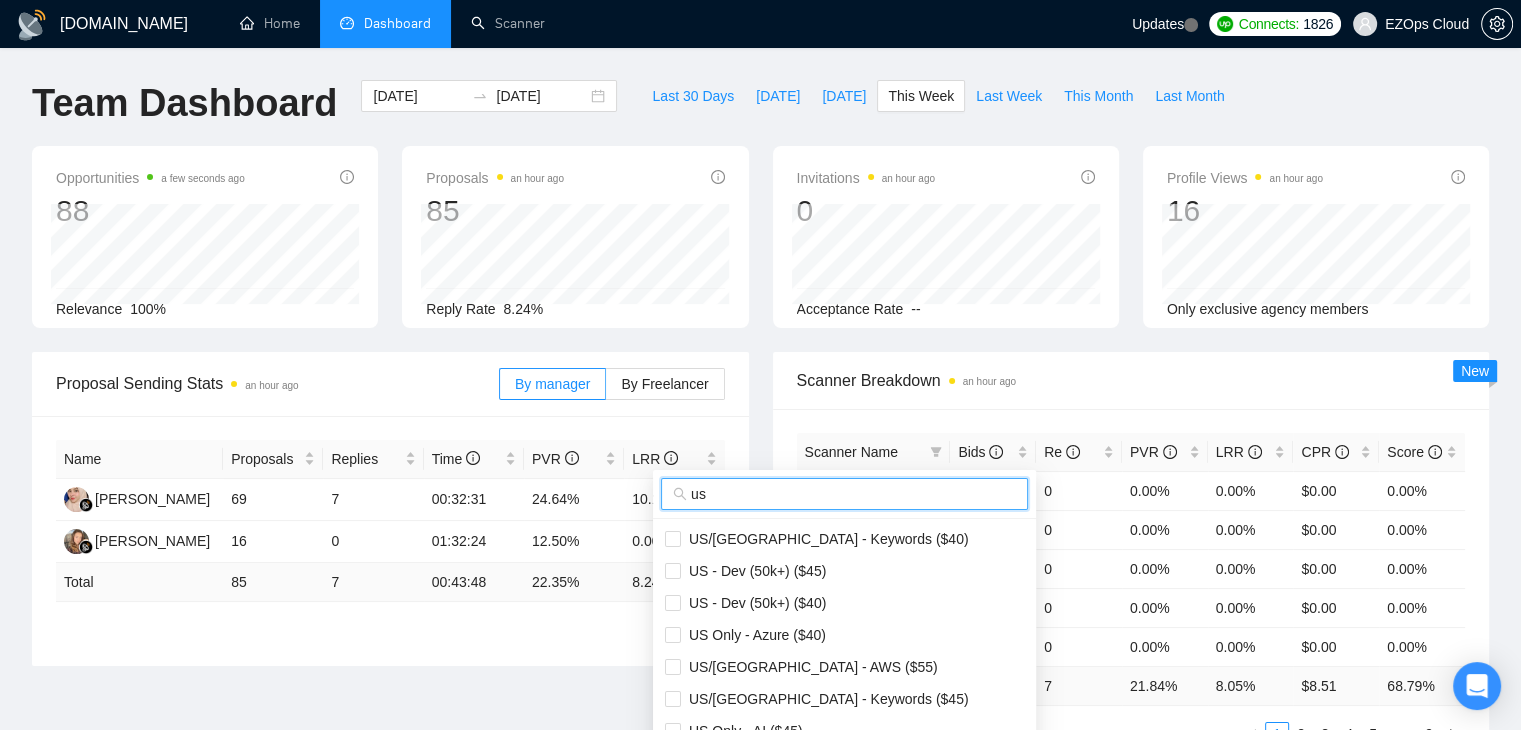 scroll, scrollTop: 100, scrollLeft: 0, axis: vertical 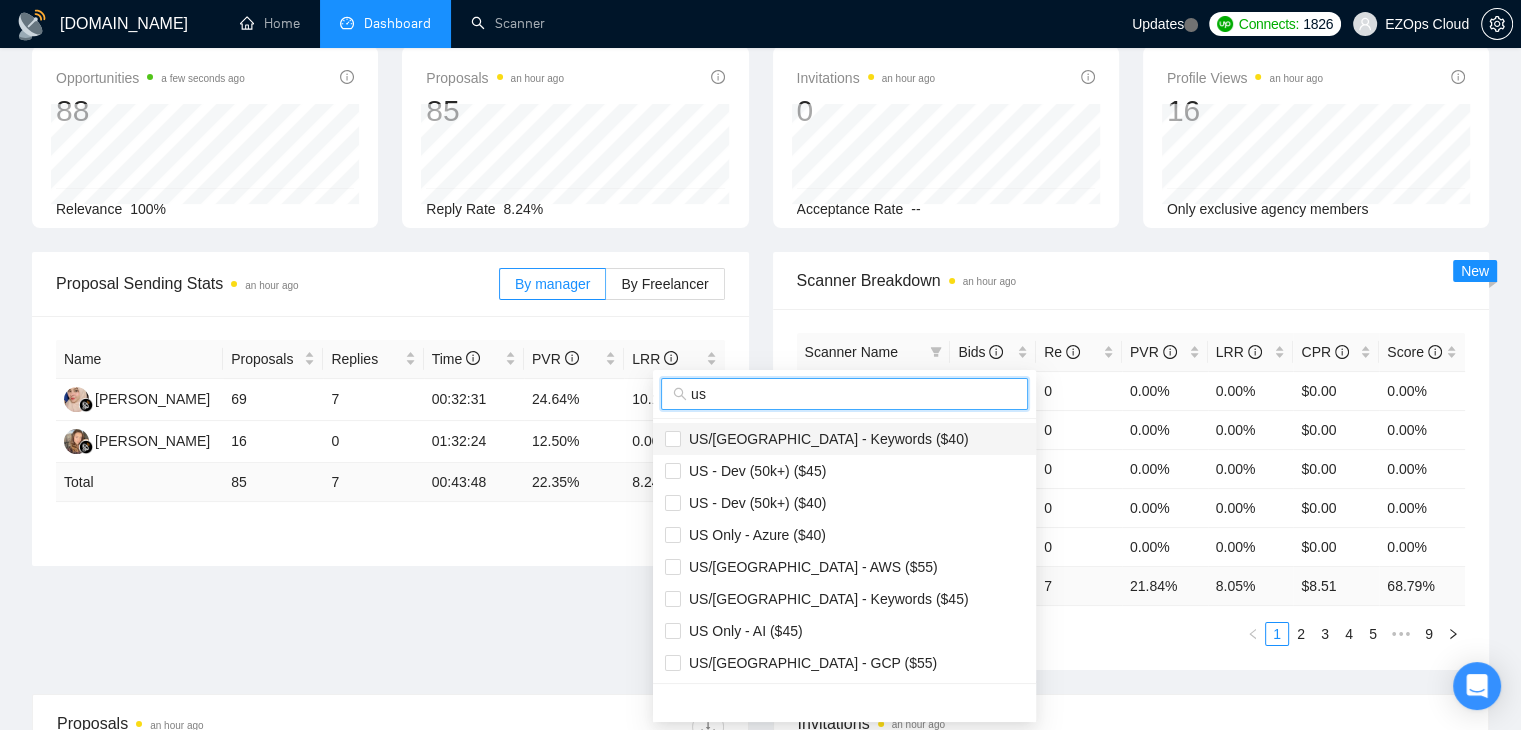 type on "us" 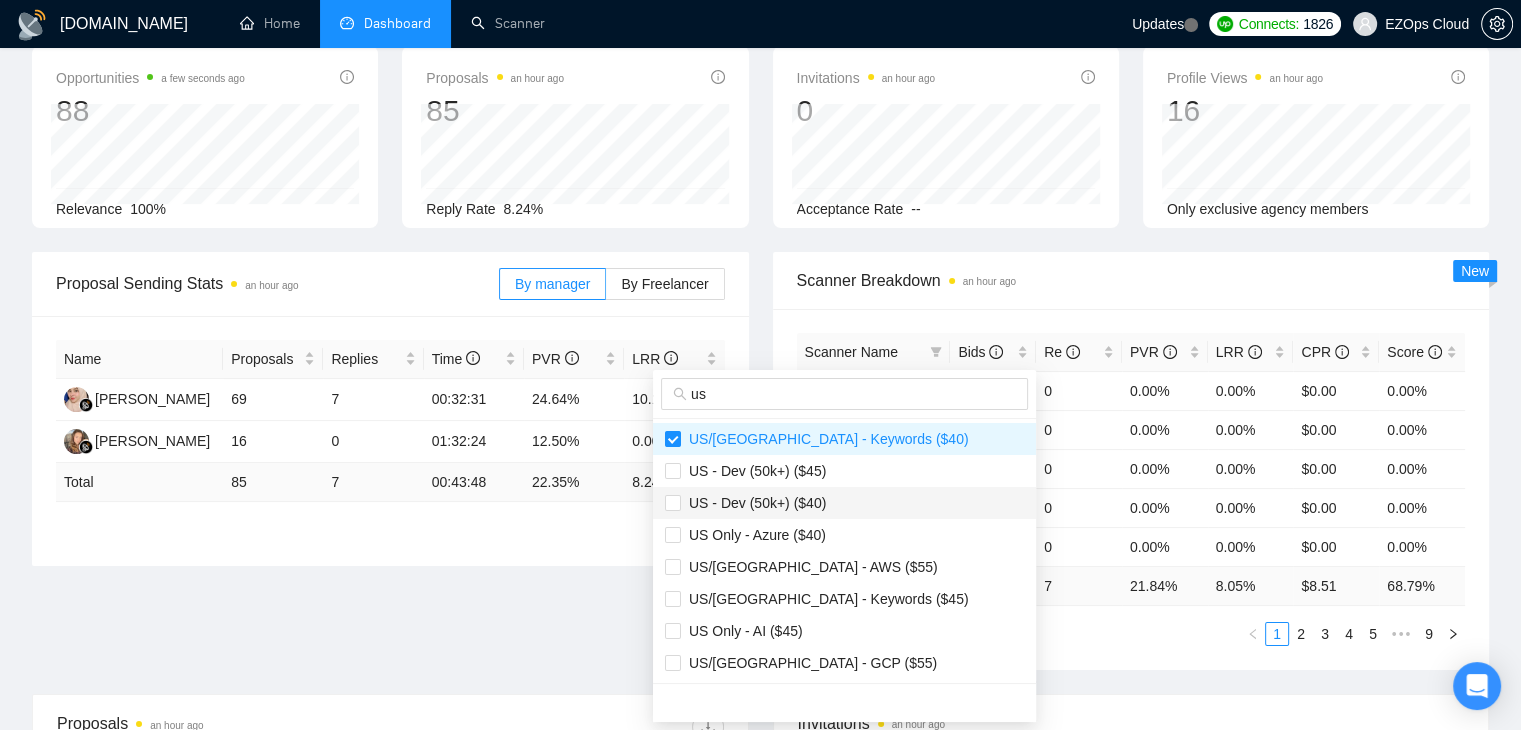 click on "US - Dev (50k+) ($40)" at bounding box center (844, 503) 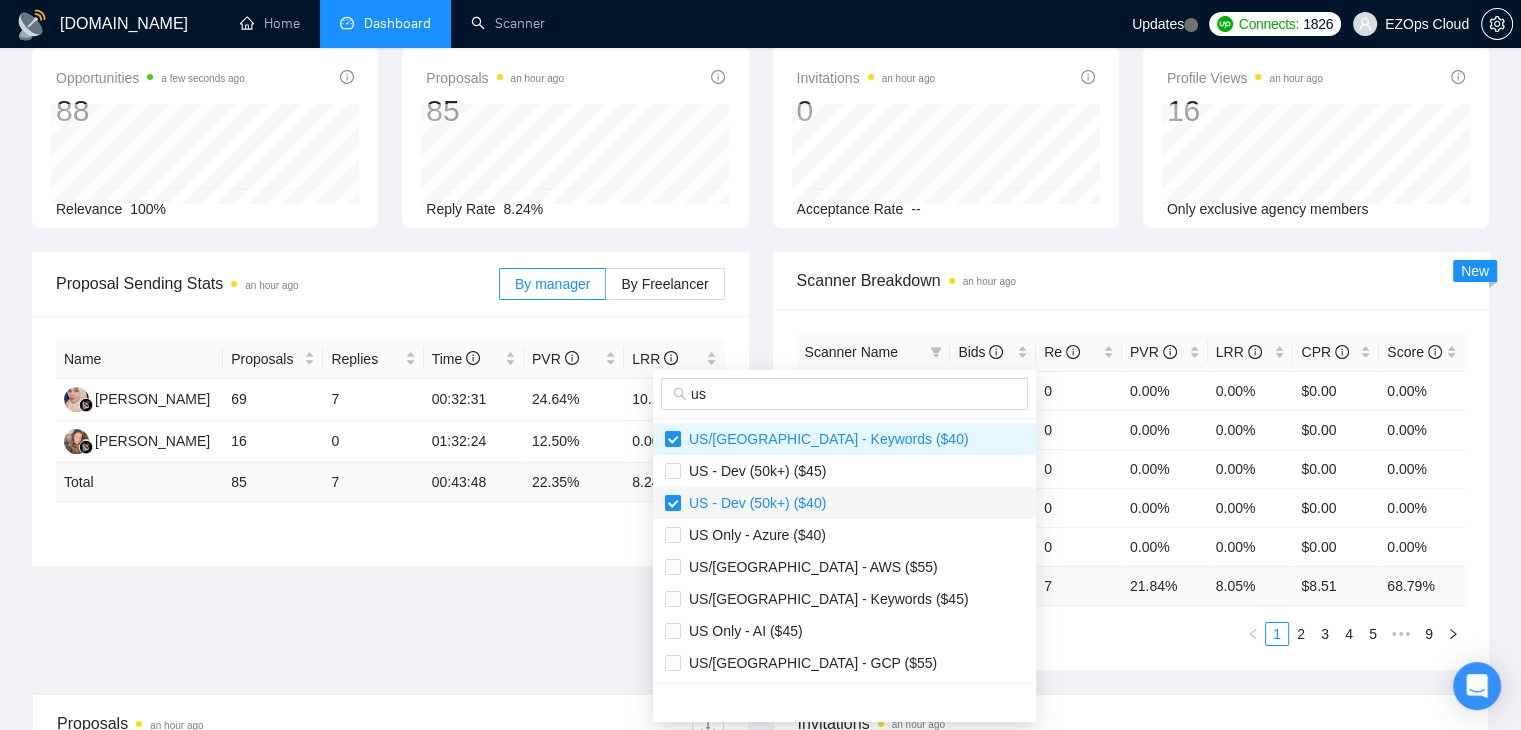 click on "US - Dev (50k+) ($40)" at bounding box center [753, 503] 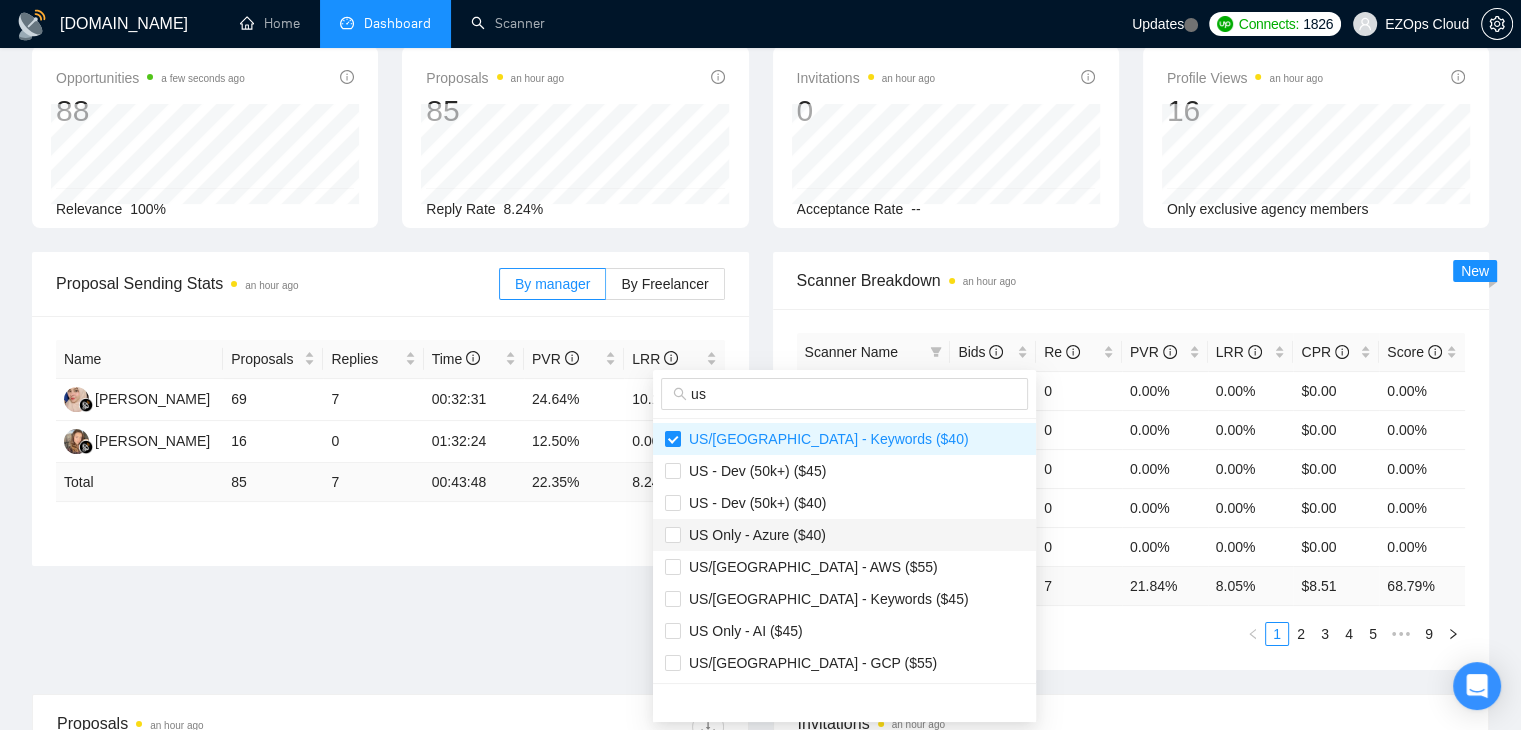 click on "US Only - Azure ($40)" at bounding box center [753, 535] 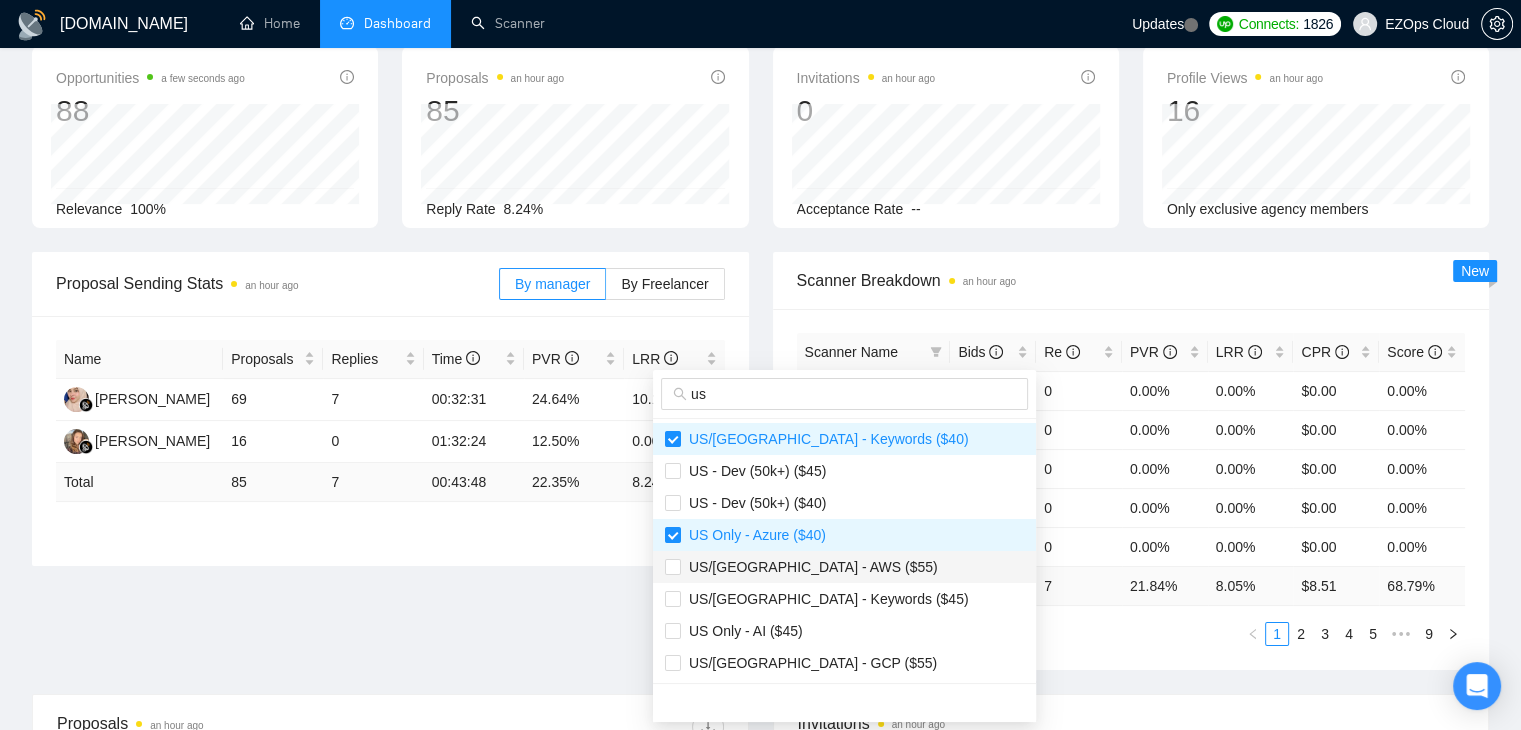 click on "US/[GEOGRAPHIC_DATA] - AWS ($55)" at bounding box center (844, 567) 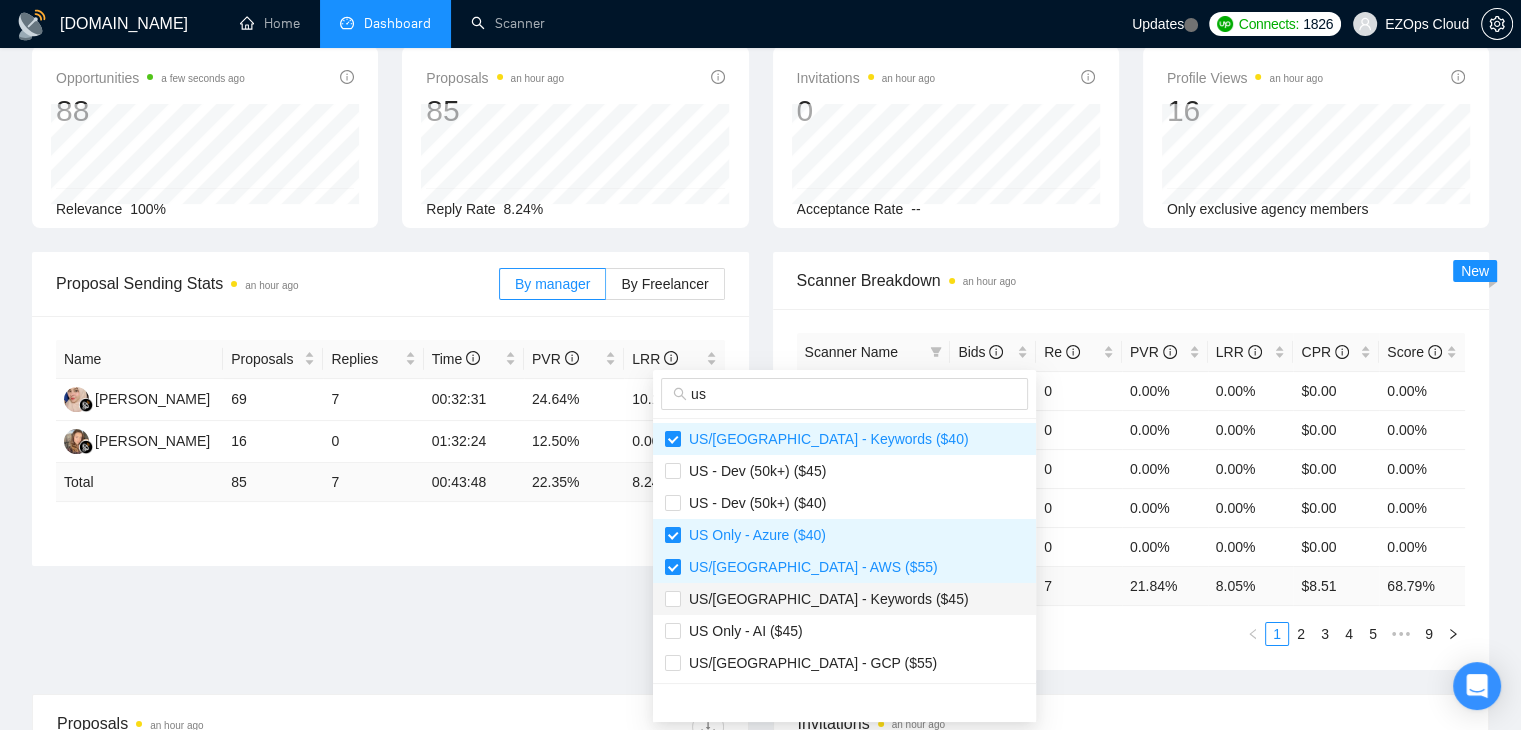click on "US/[GEOGRAPHIC_DATA] - Keywords ($45)" at bounding box center (825, 599) 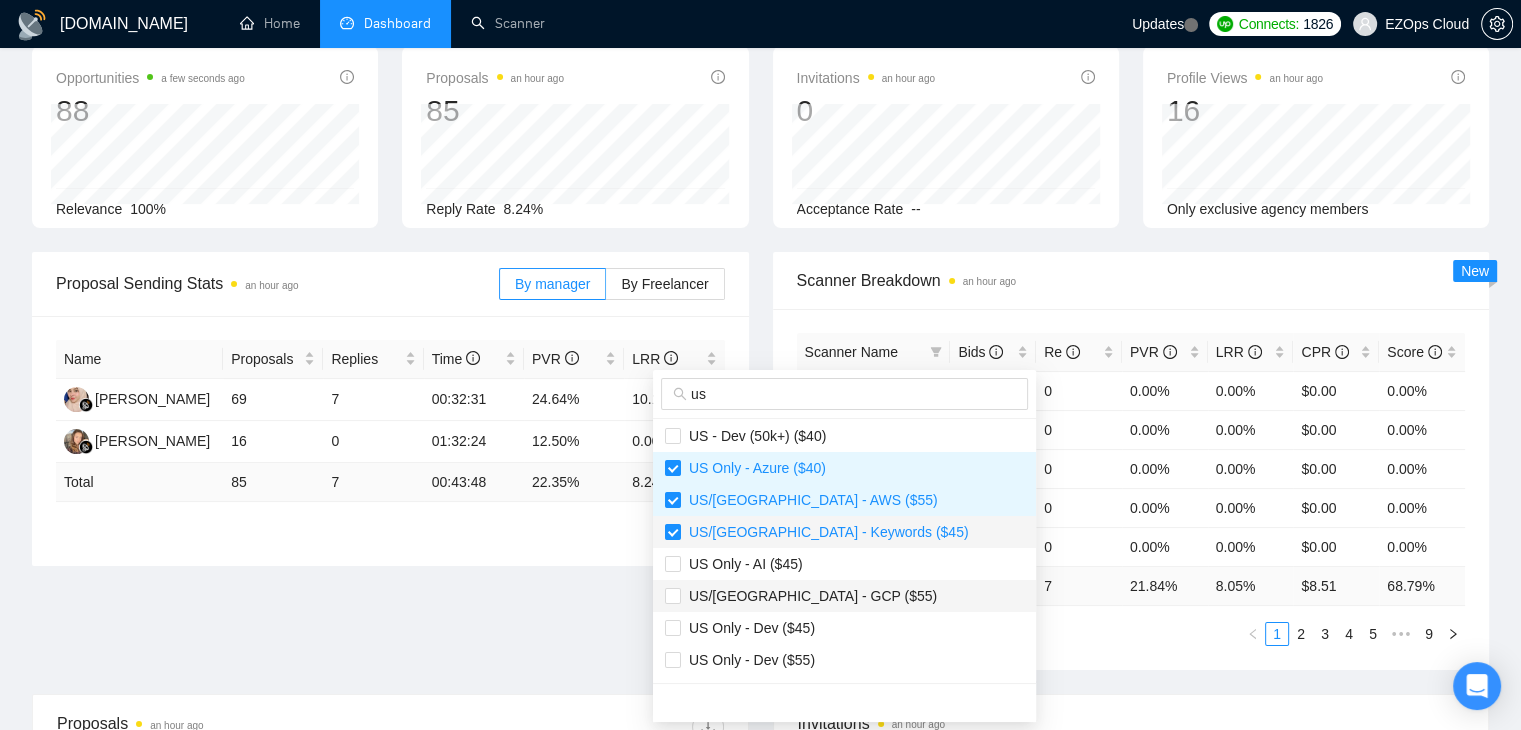 scroll, scrollTop: 100, scrollLeft: 0, axis: vertical 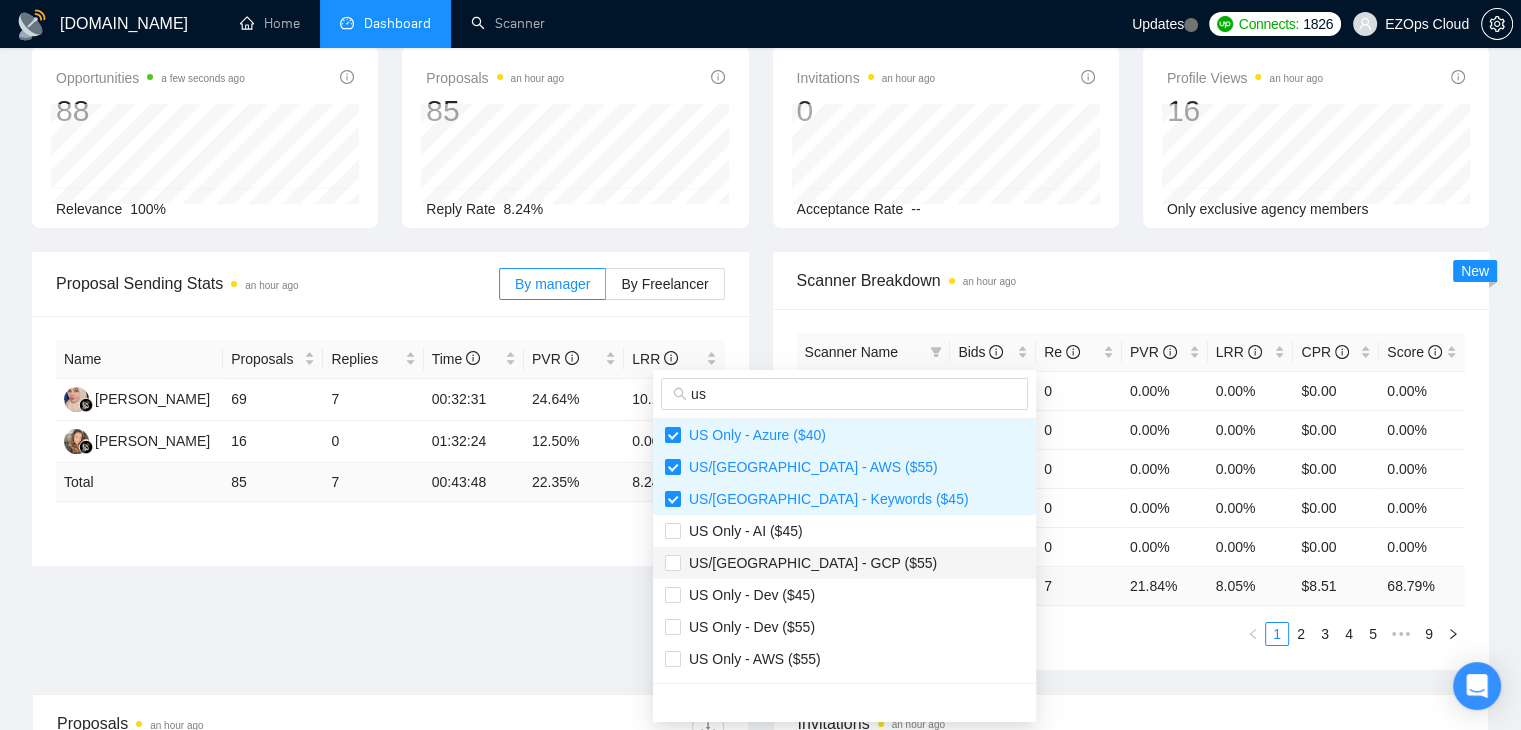 click on "US/[GEOGRAPHIC_DATA] - GCP ($55)" at bounding box center (809, 563) 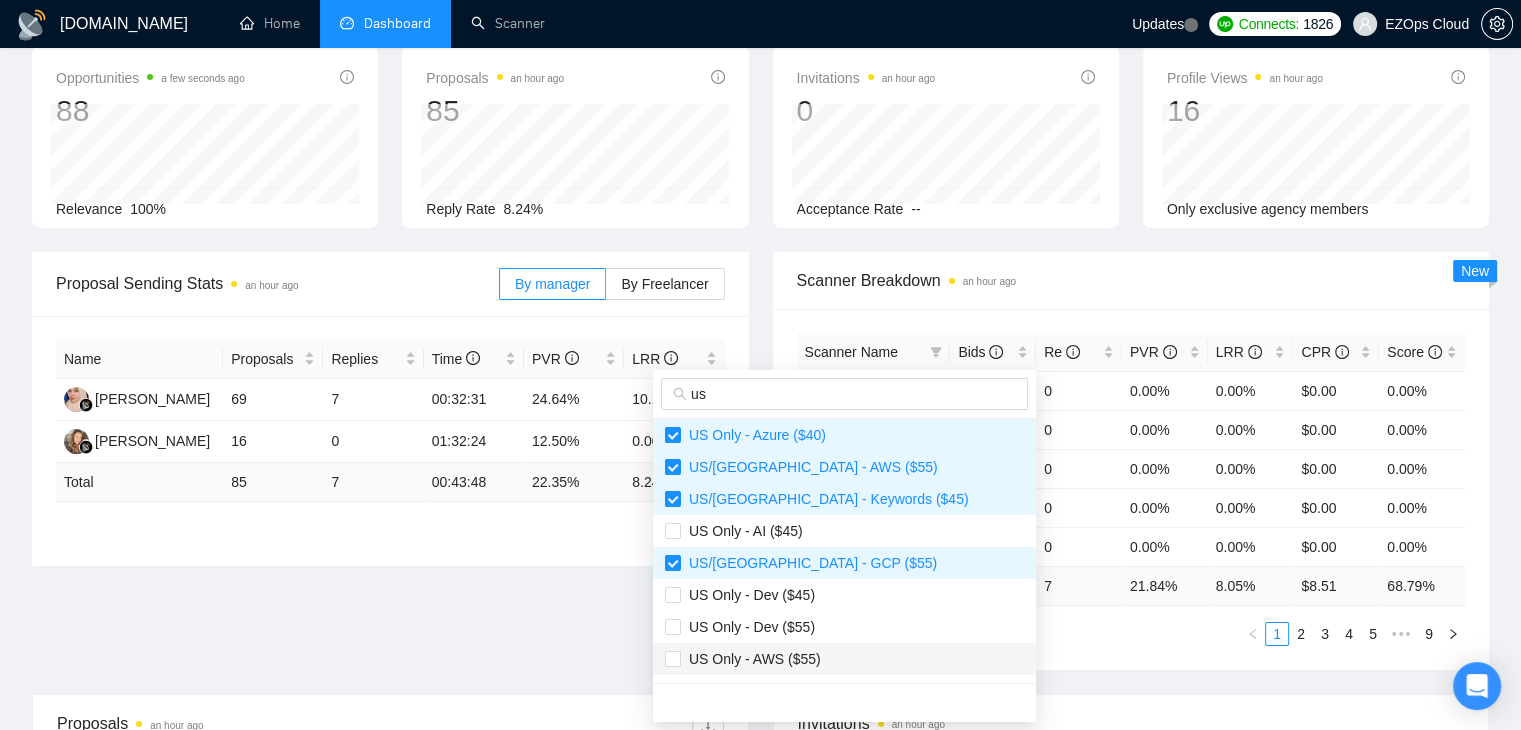 click on "US Only - AWS ($55)" at bounding box center (751, 659) 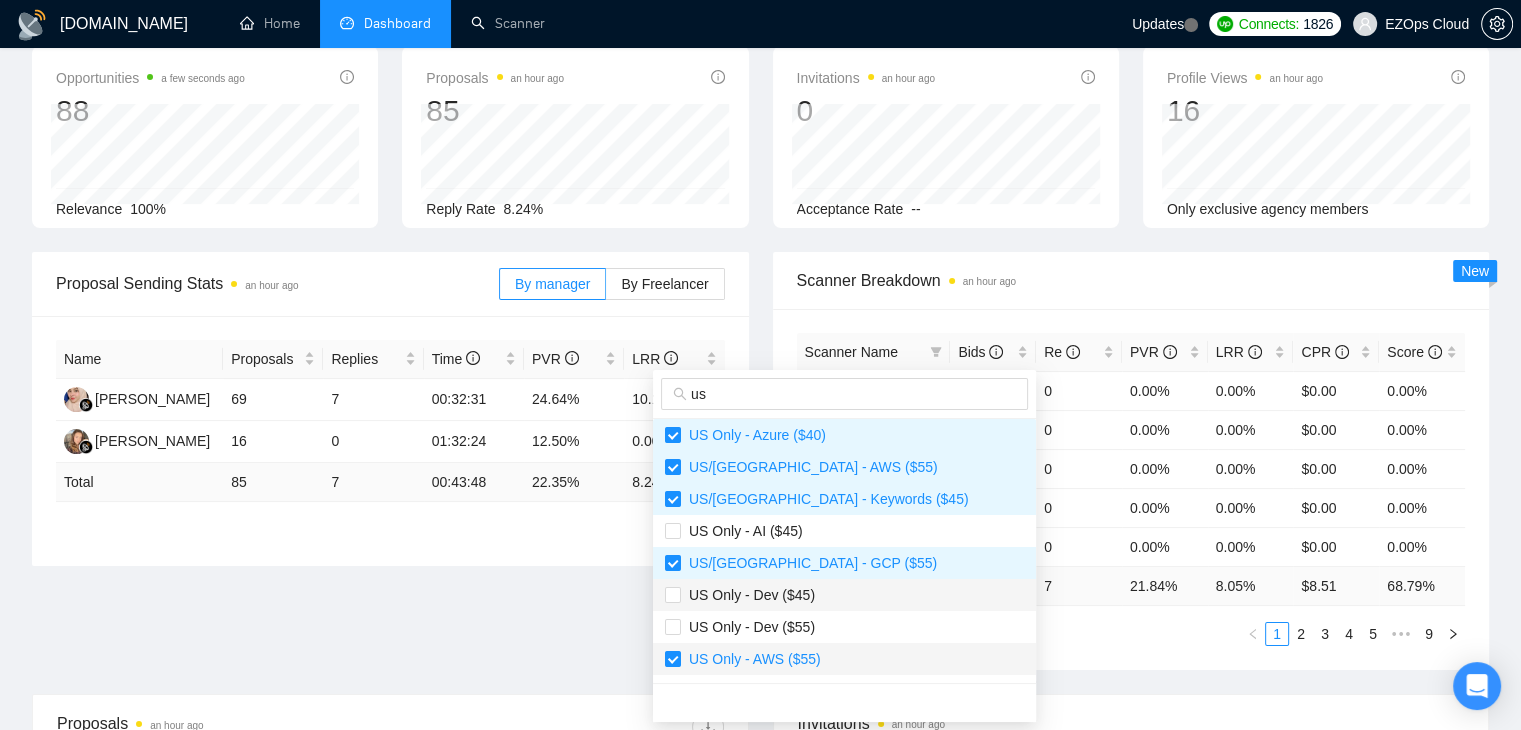 scroll, scrollTop: 200, scrollLeft: 0, axis: vertical 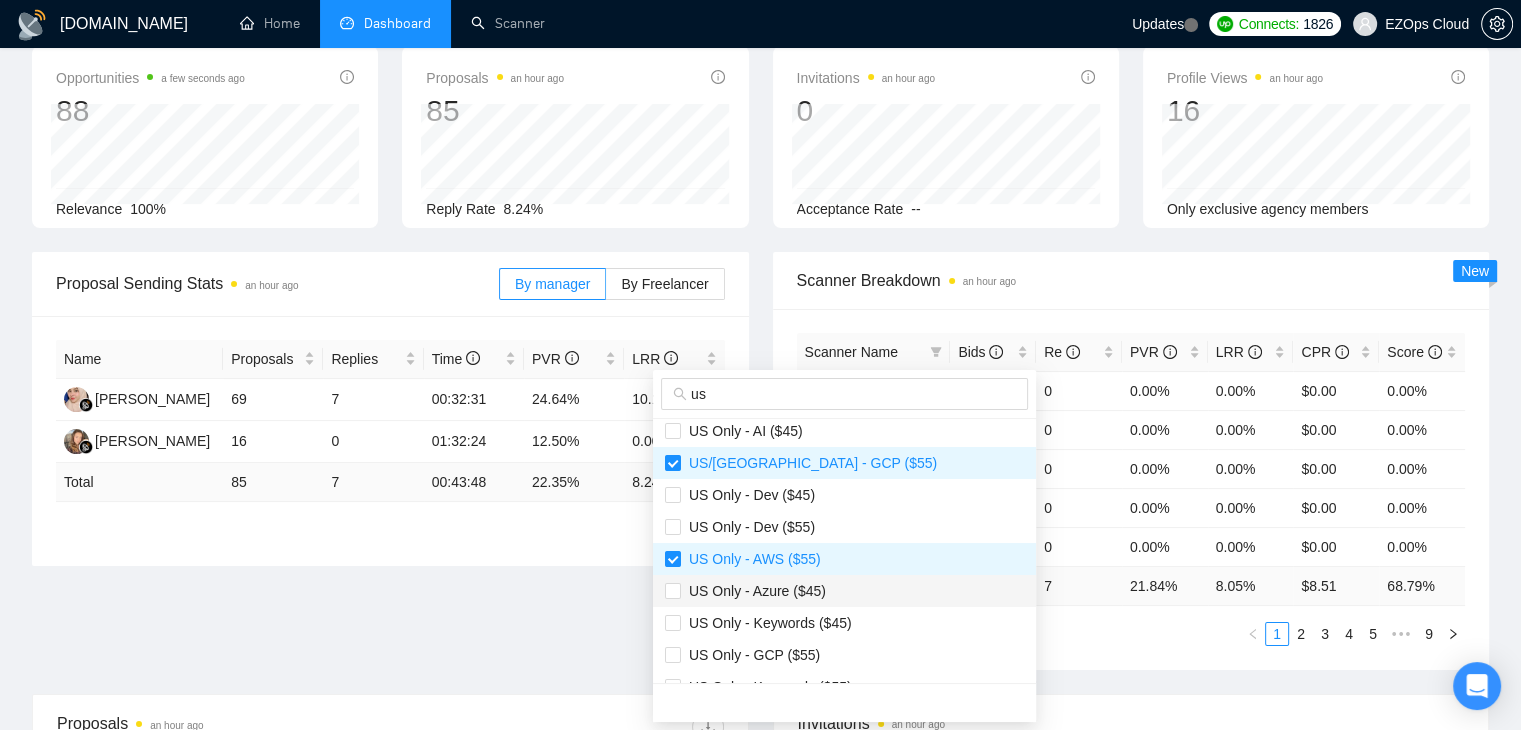click on "US Only - Azure ($45)" at bounding box center [753, 591] 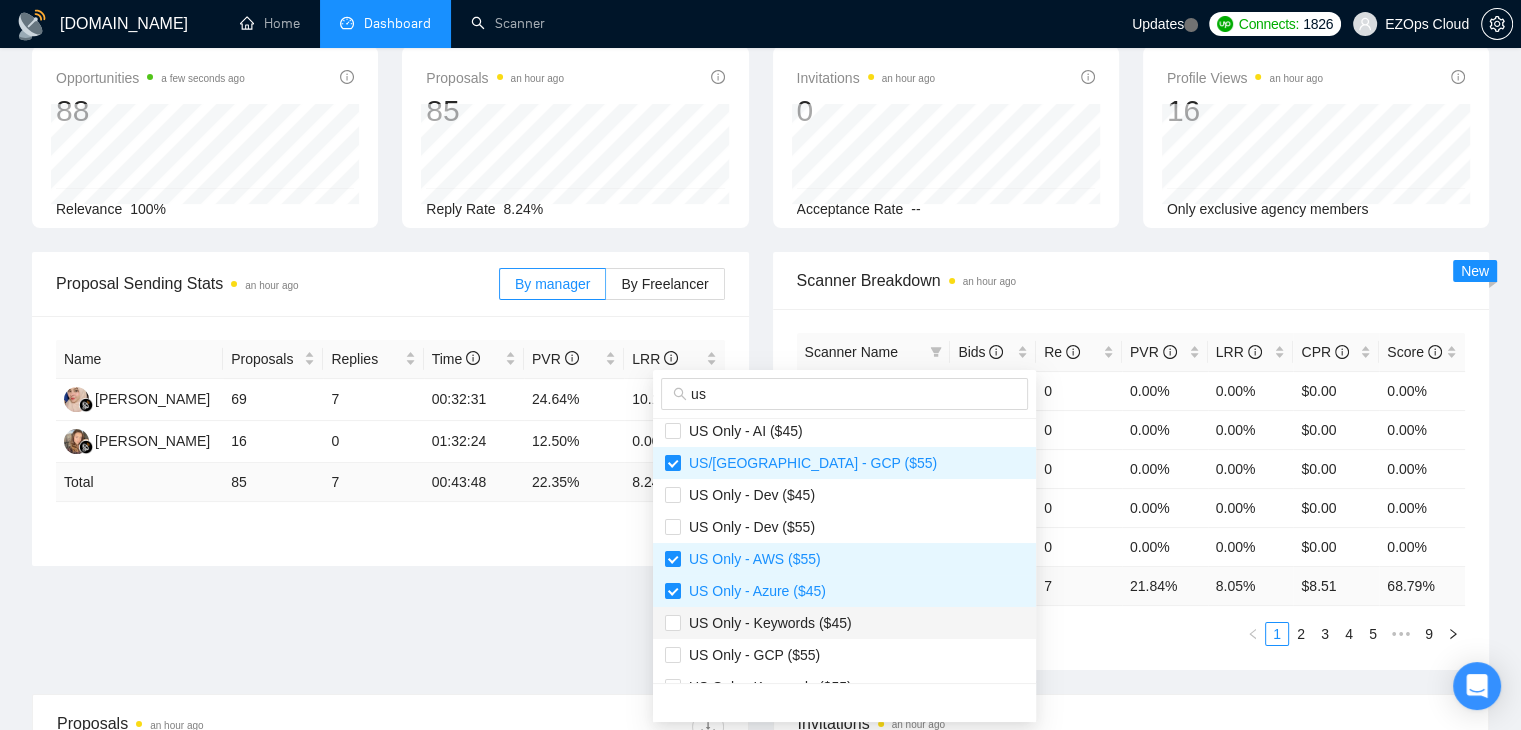 click on "US Only - Keywords ($45)" at bounding box center [766, 623] 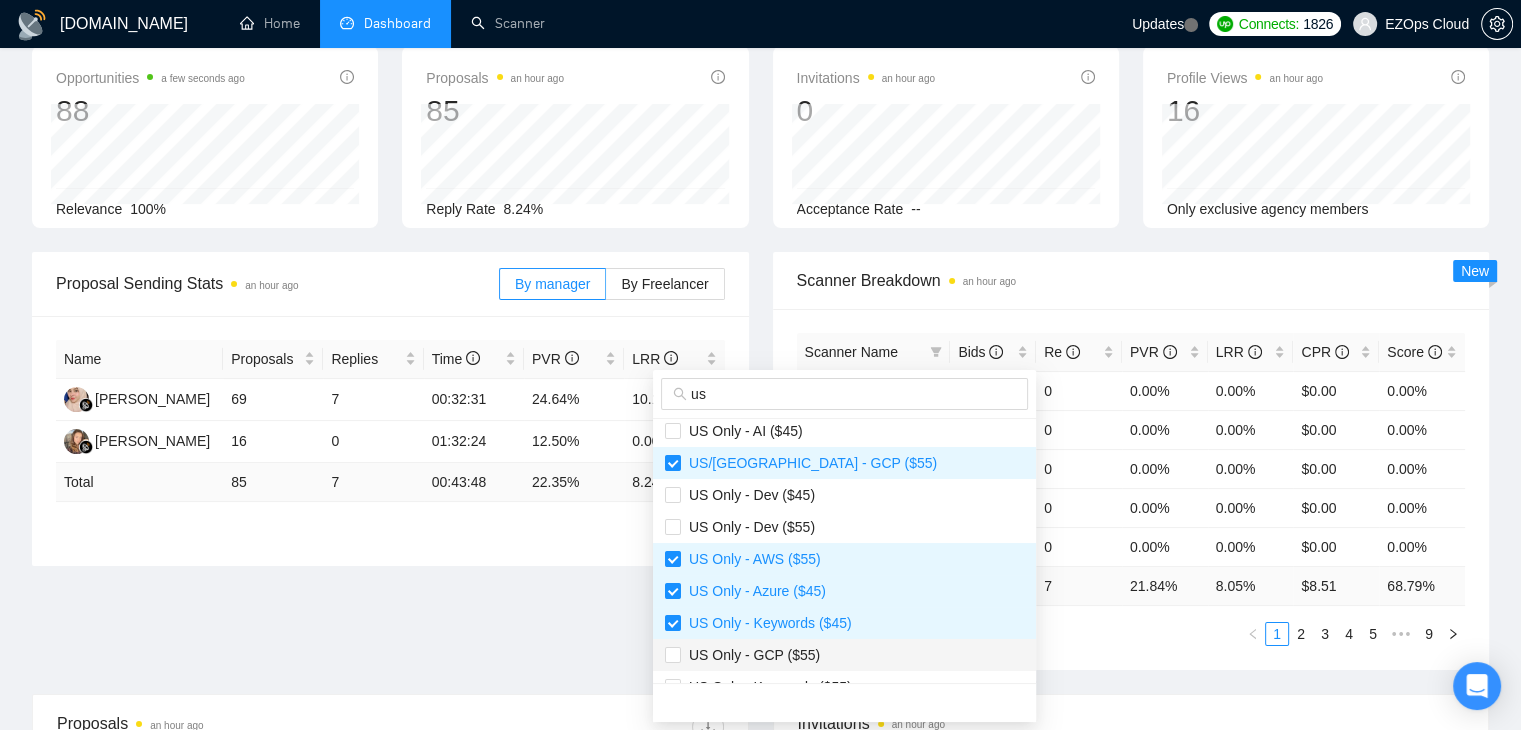 click on "US Only - GCP ($55)" at bounding box center (844, 655) 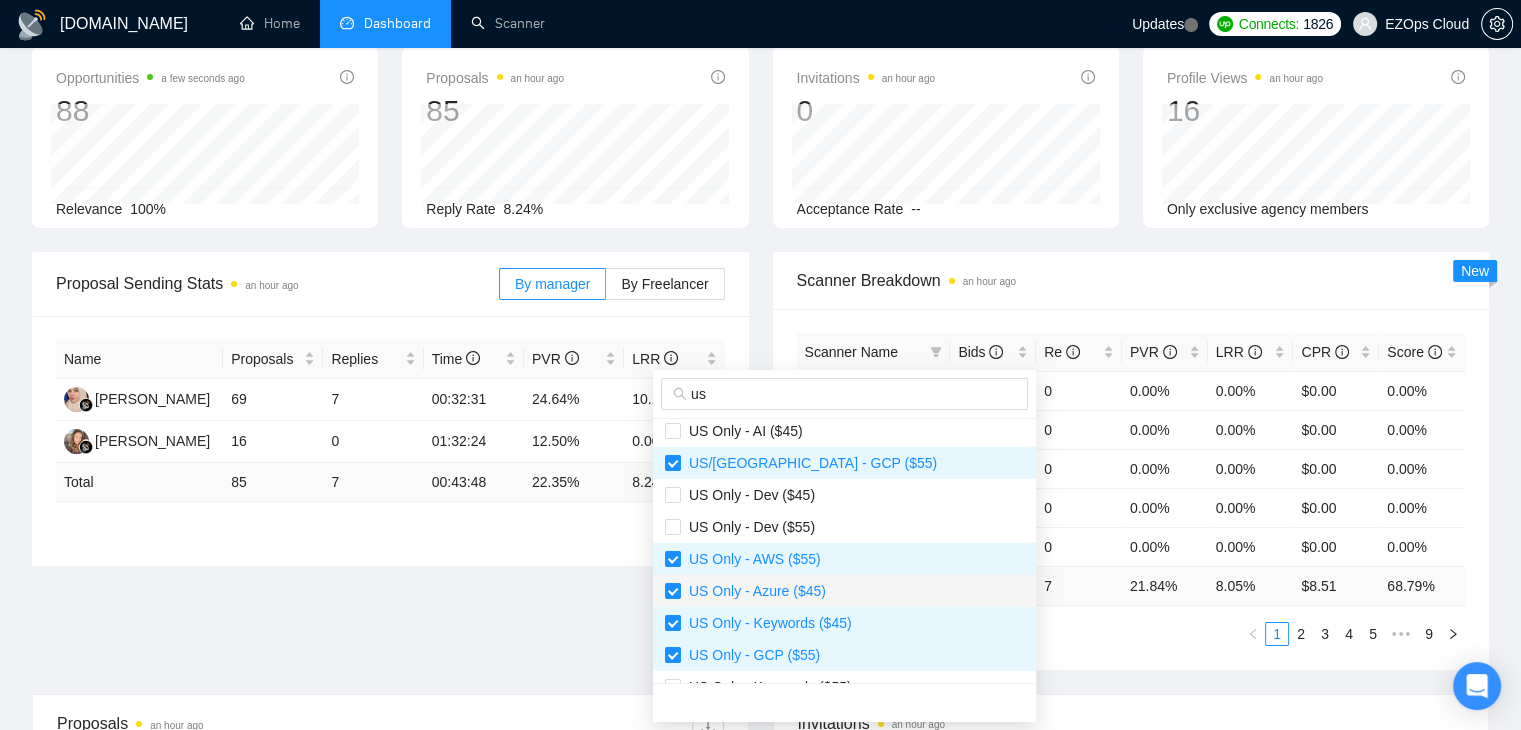 scroll, scrollTop: 400, scrollLeft: 0, axis: vertical 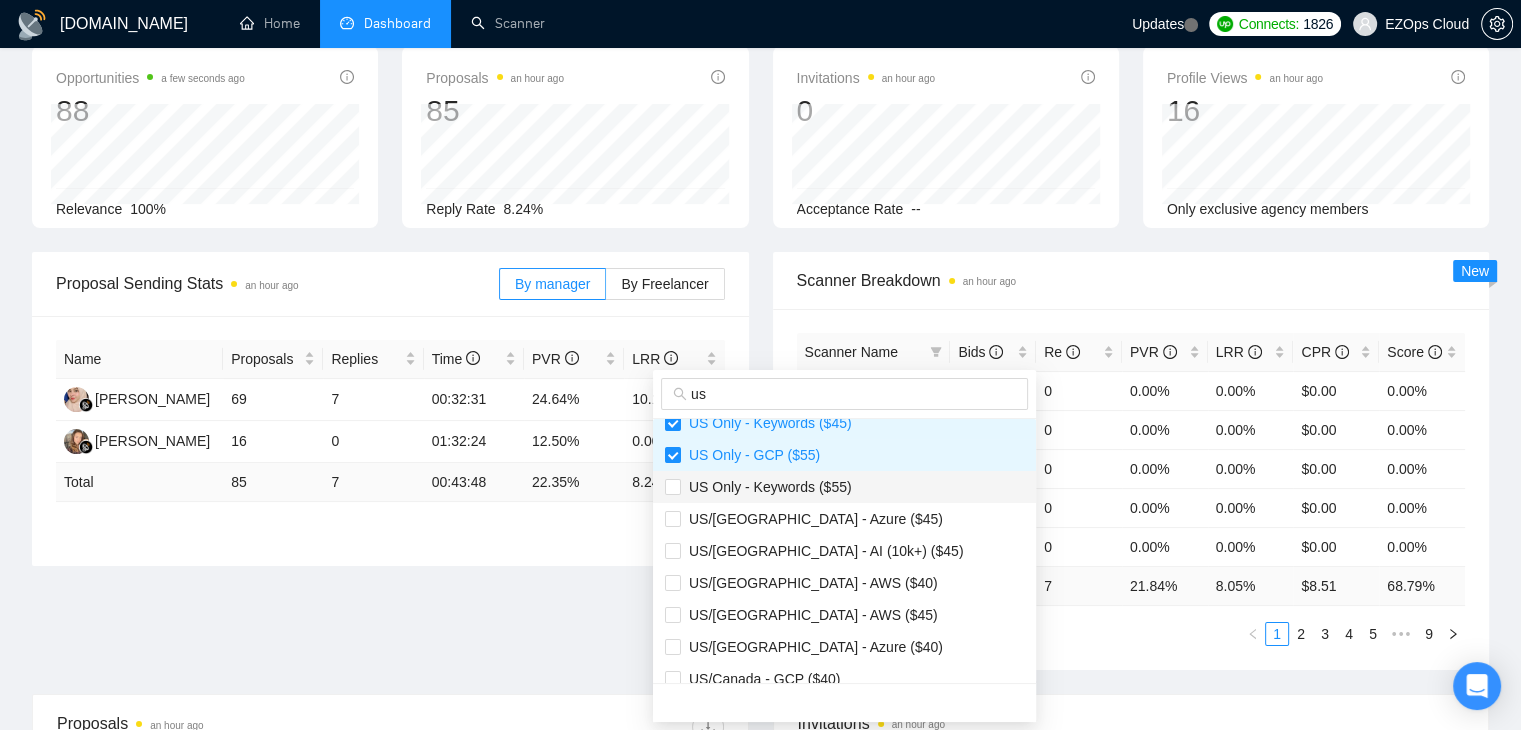 click on "US Only - Keywords ($55)" at bounding box center [766, 487] 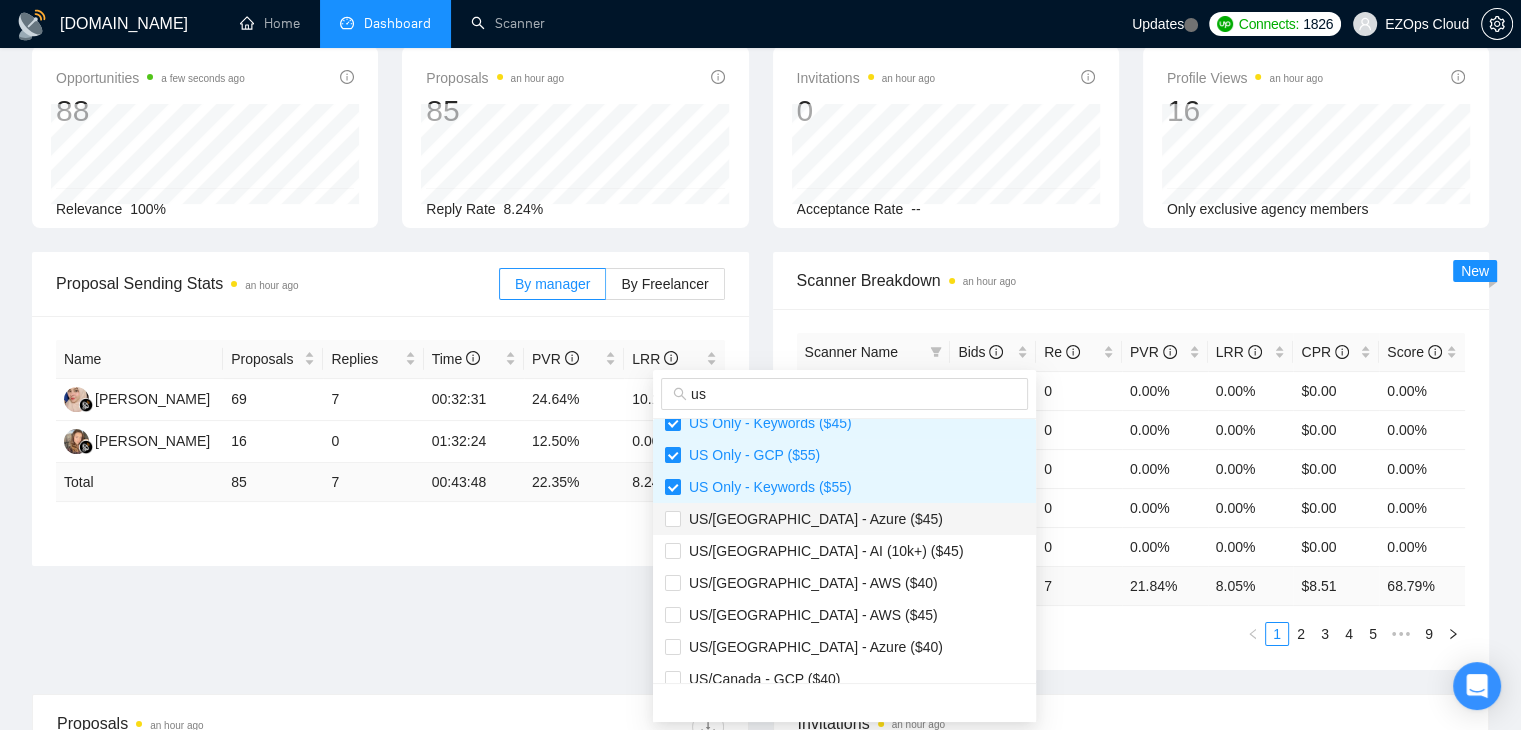 click on "US/[GEOGRAPHIC_DATA] - Azure ($45)" at bounding box center [812, 519] 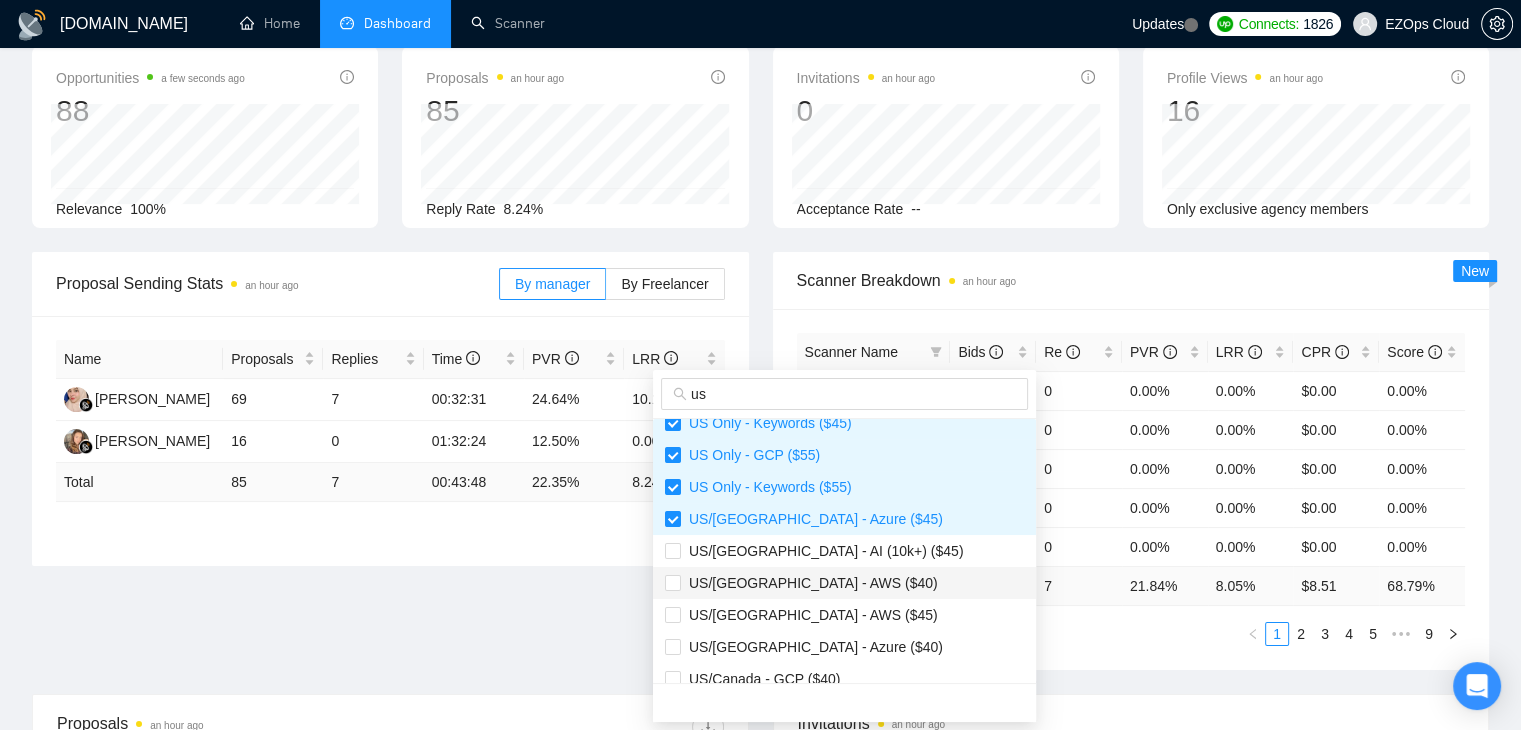 click on "US/[GEOGRAPHIC_DATA] - AWS ($40)" at bounding box center (809, 583) 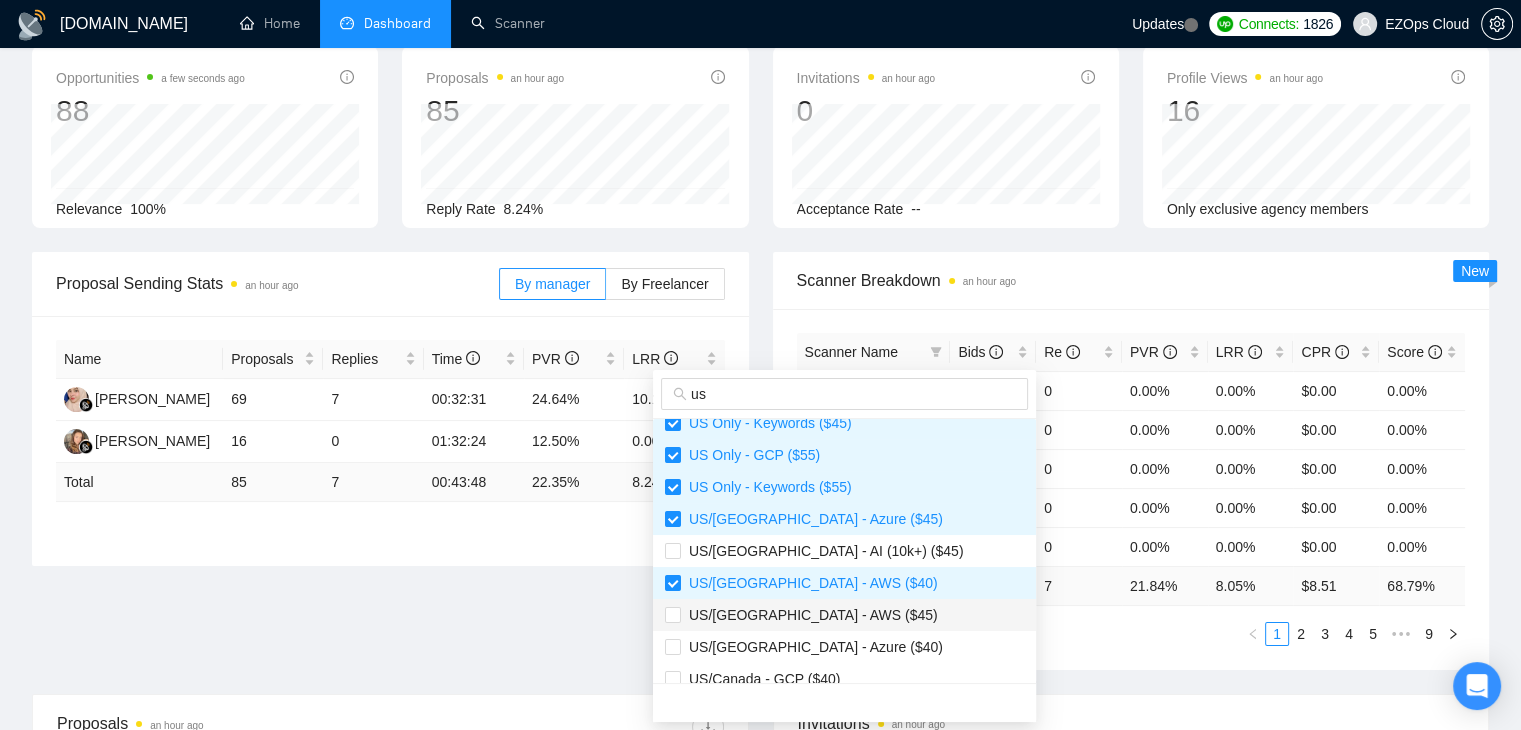 click on "US/[GEOGRAPHIC_DATA] - AWS ($45)" at bounding box center [809, 615] 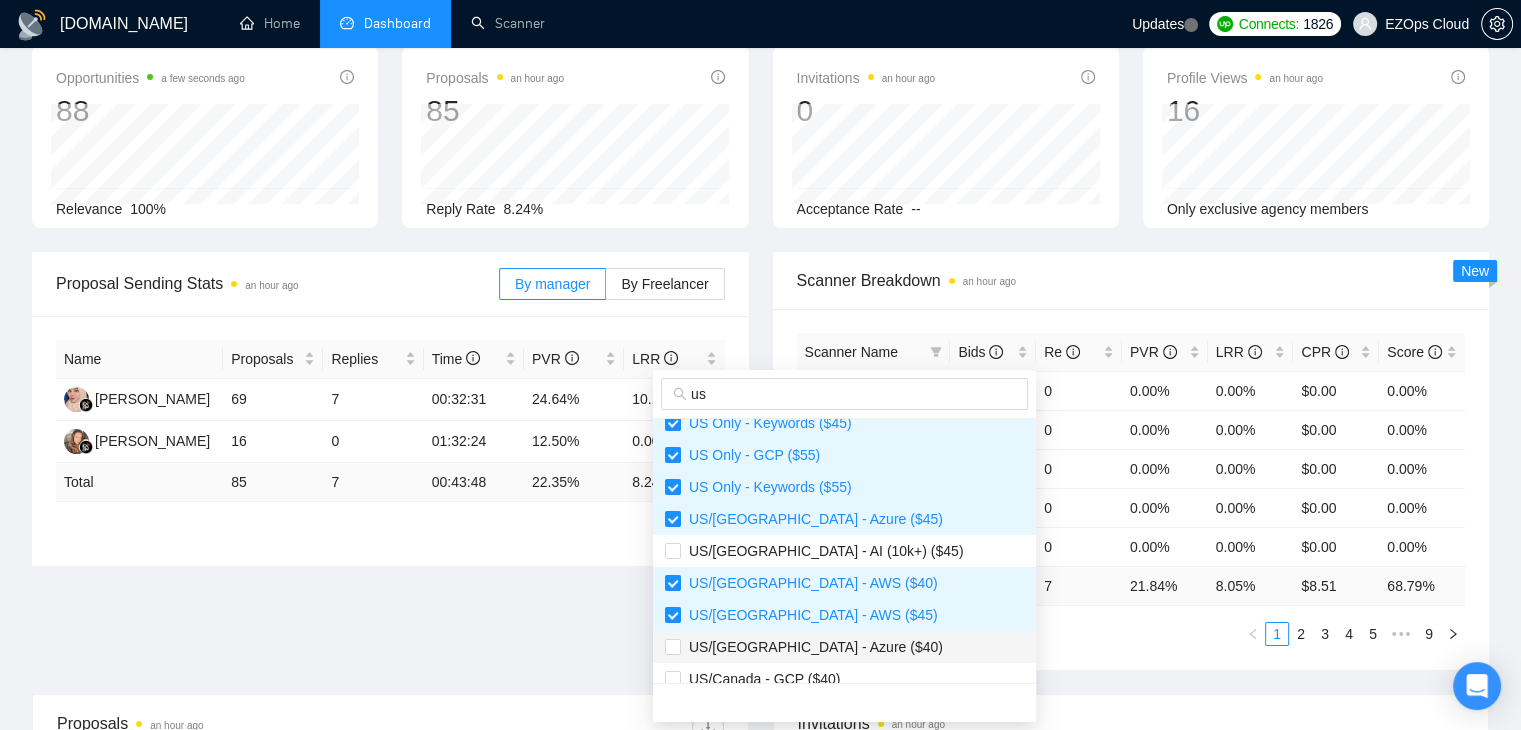 click on "US/[GEOGRAPHIC_DATA] - Azure ($40)" at bounding box center [812, 647] 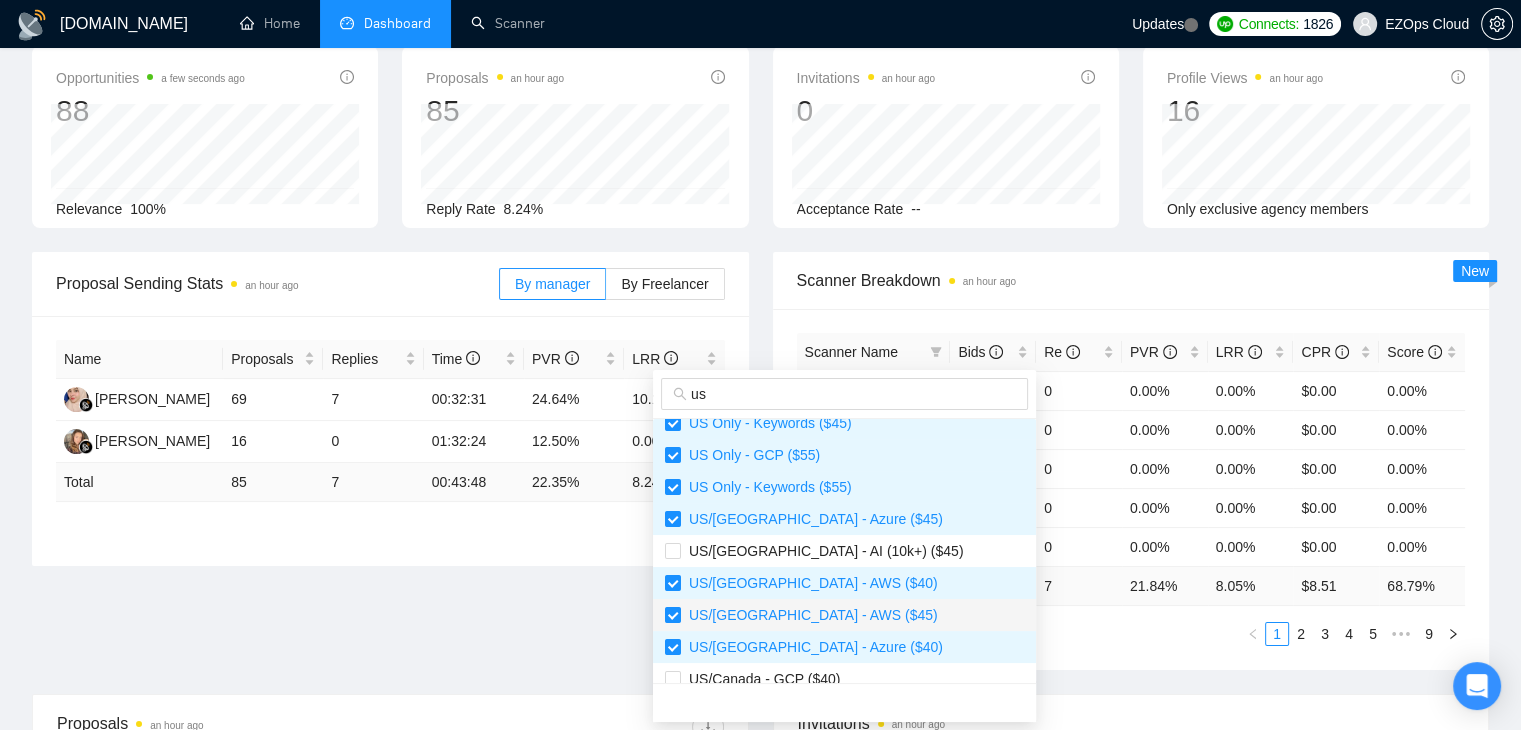scroll, scrollTop: 500, scrollLeft: 0, axis: vertical 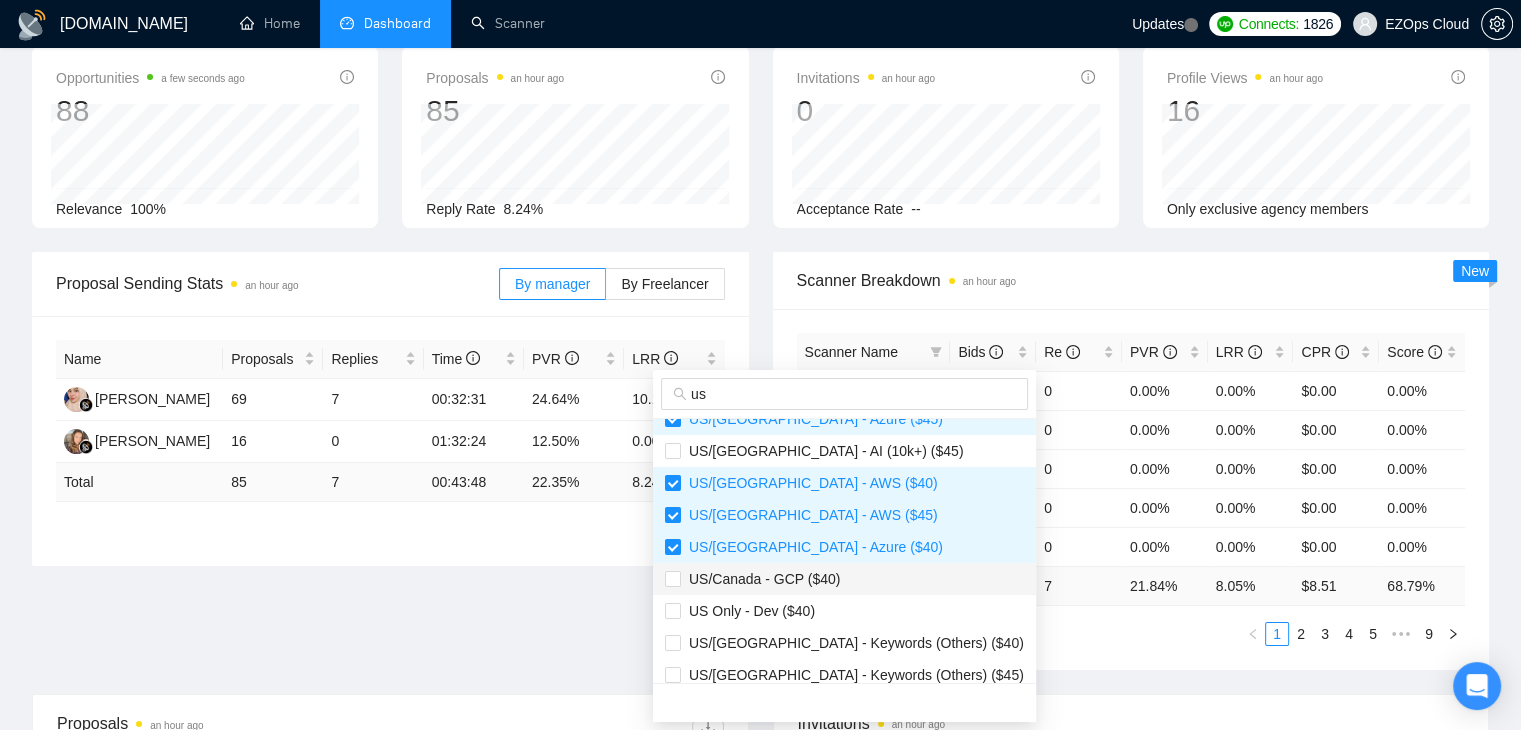 click on "US/Canada - GCP ($40)" at bounding box center (760, 579) 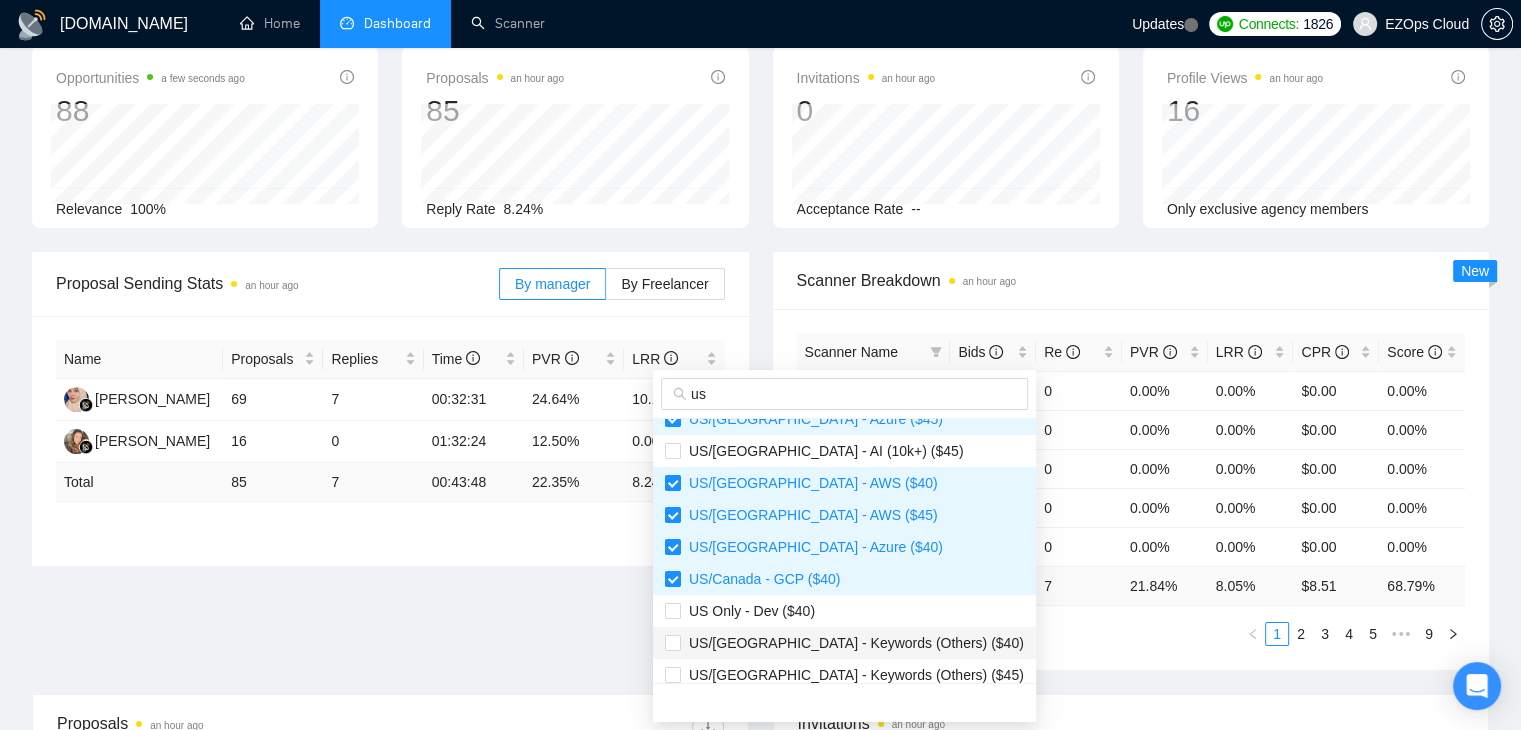 scroll, scrollTop: 700, scrollLeft: 0, axis: vertical 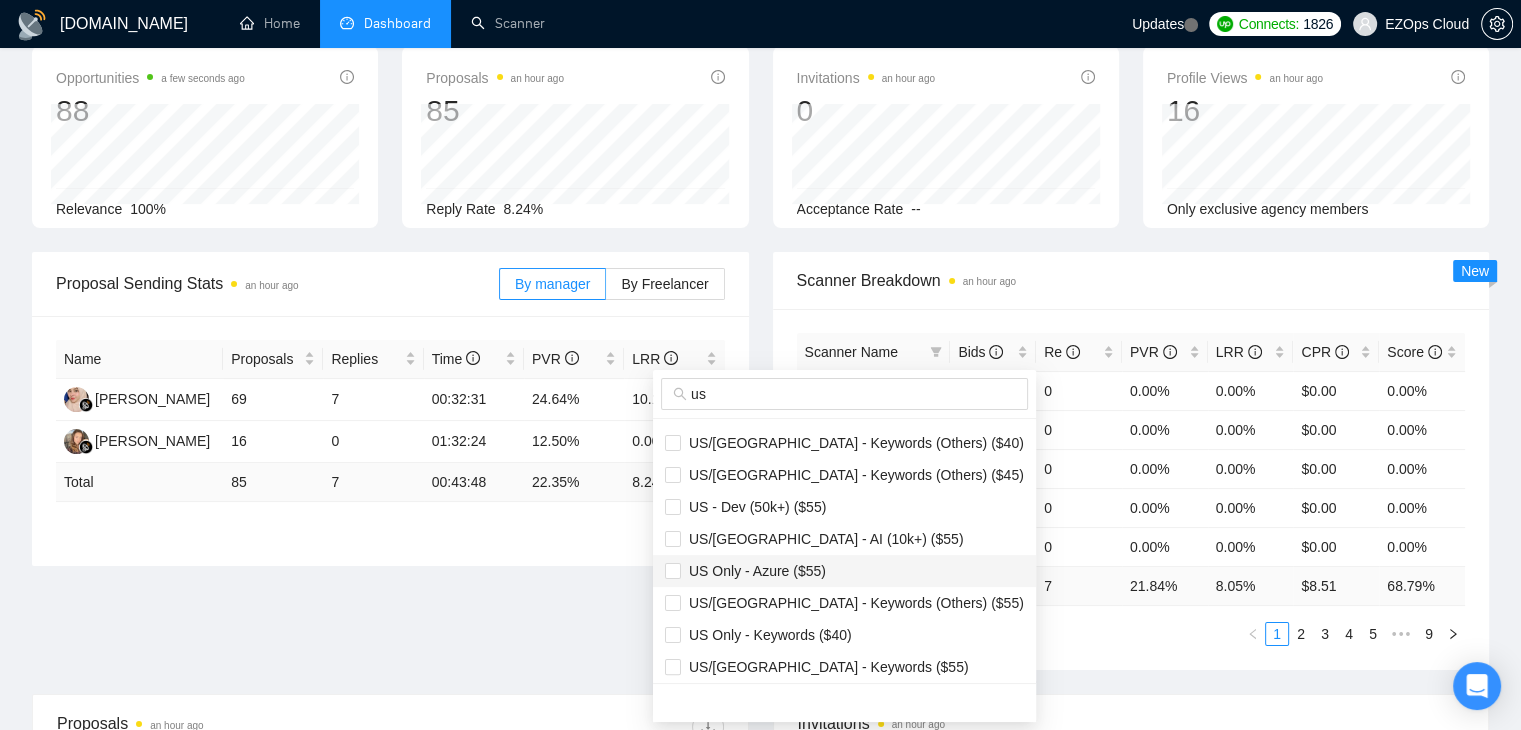 click on "US Only - Azure ($55)" at bounding box center (753, 571) 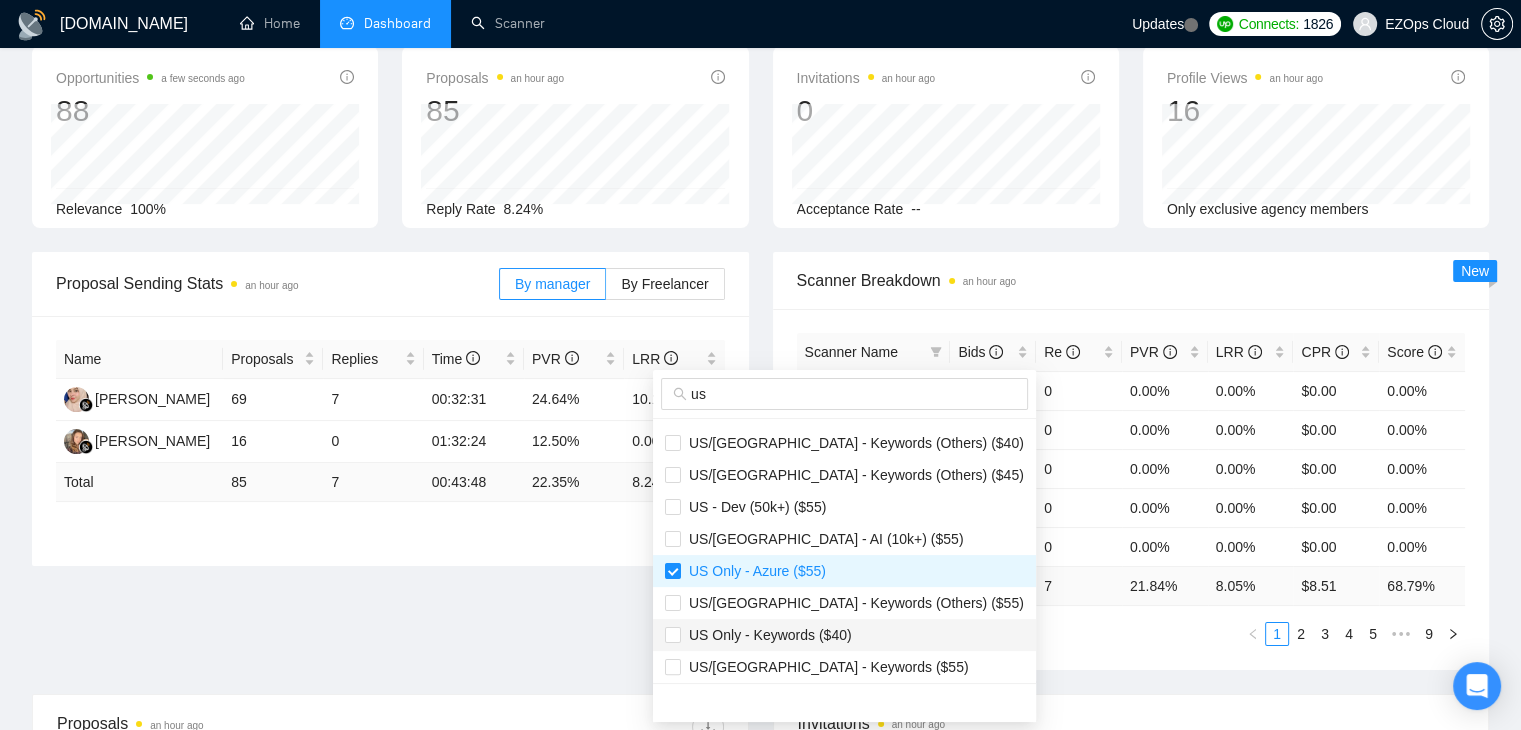click on "US Only - Keywords ($40)" at bounding box center [766, 635] 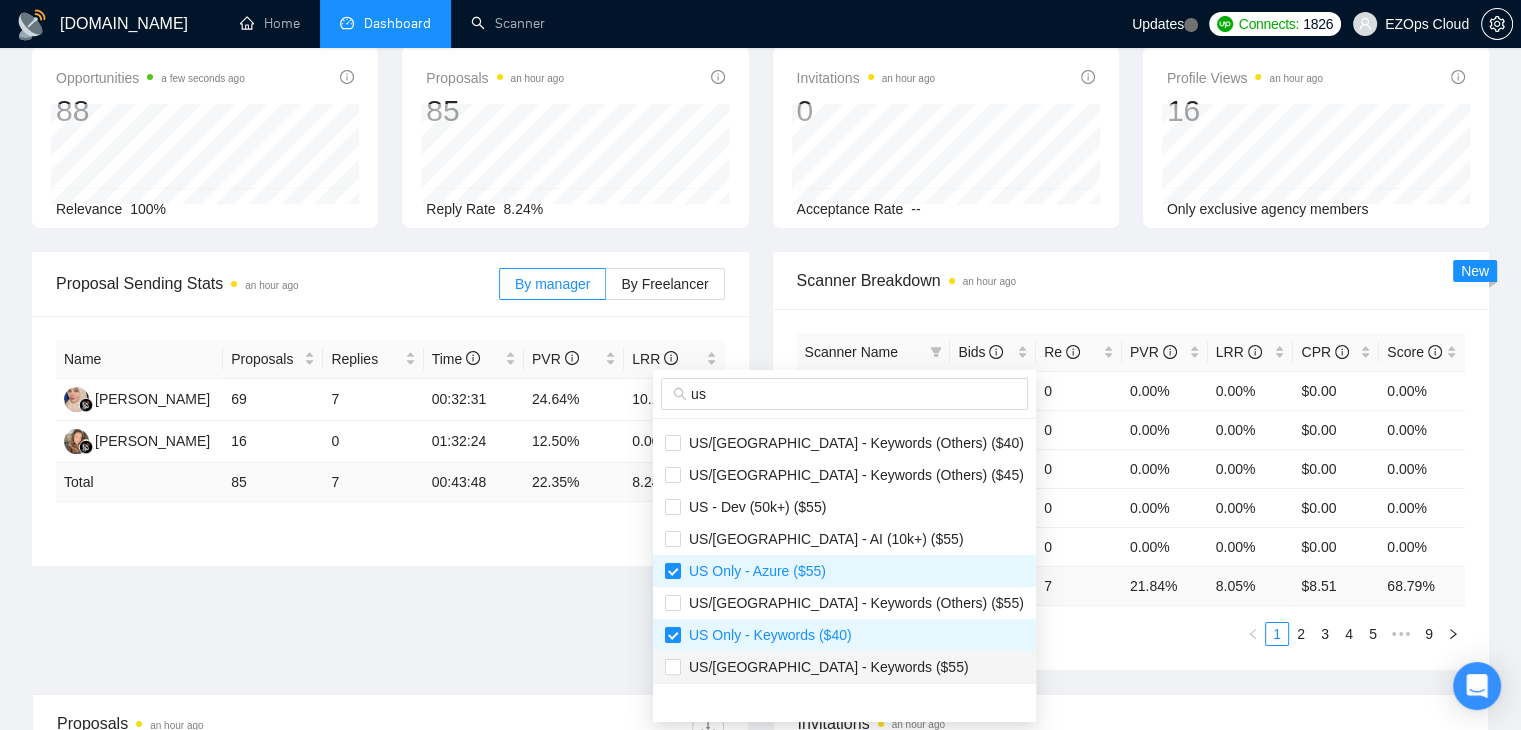 click on "US/[GEOGRAPHIC_DATA] - Keywords ($55)" at bounding box center [825, 667] 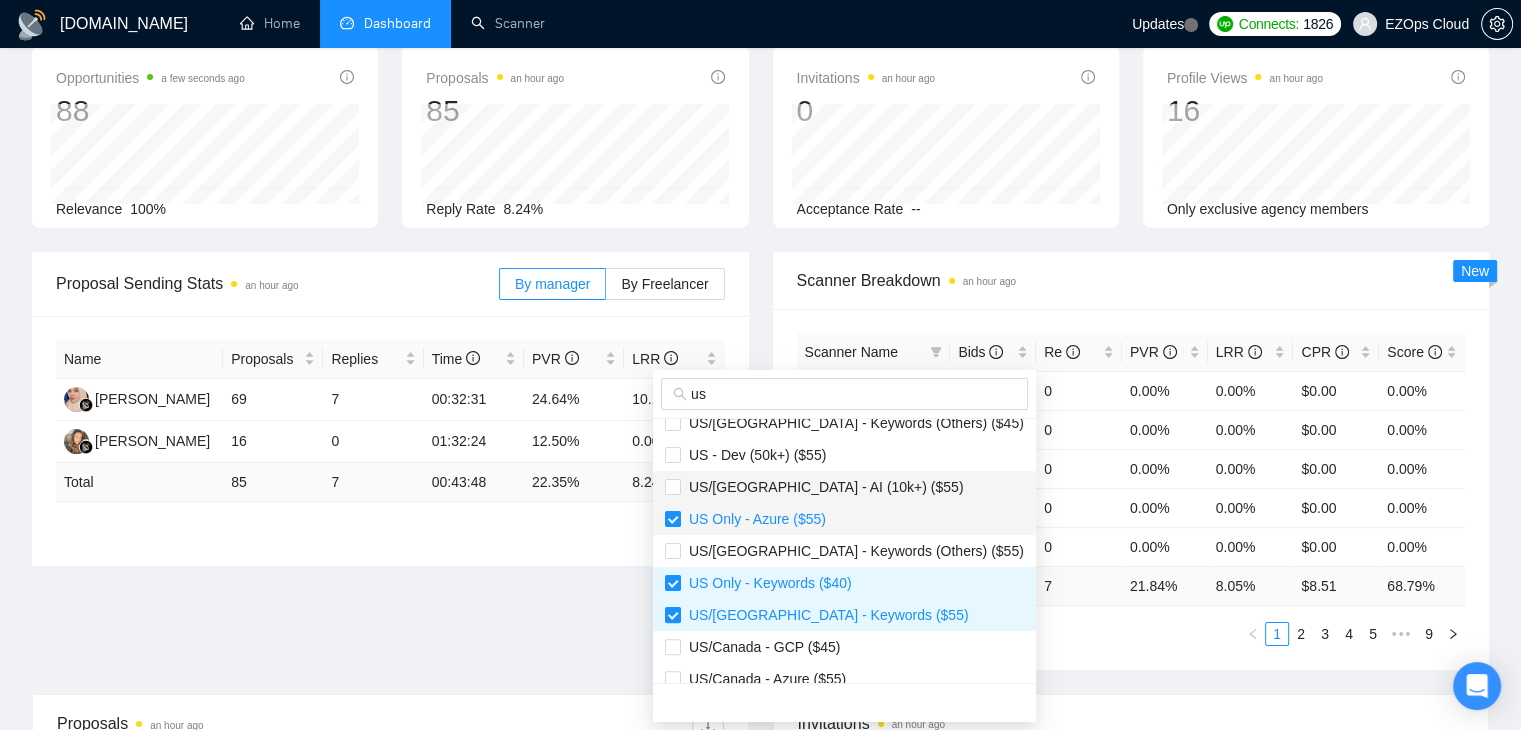 scroll, scrollTop: 800, scrollLeft: 0, axis: vertical 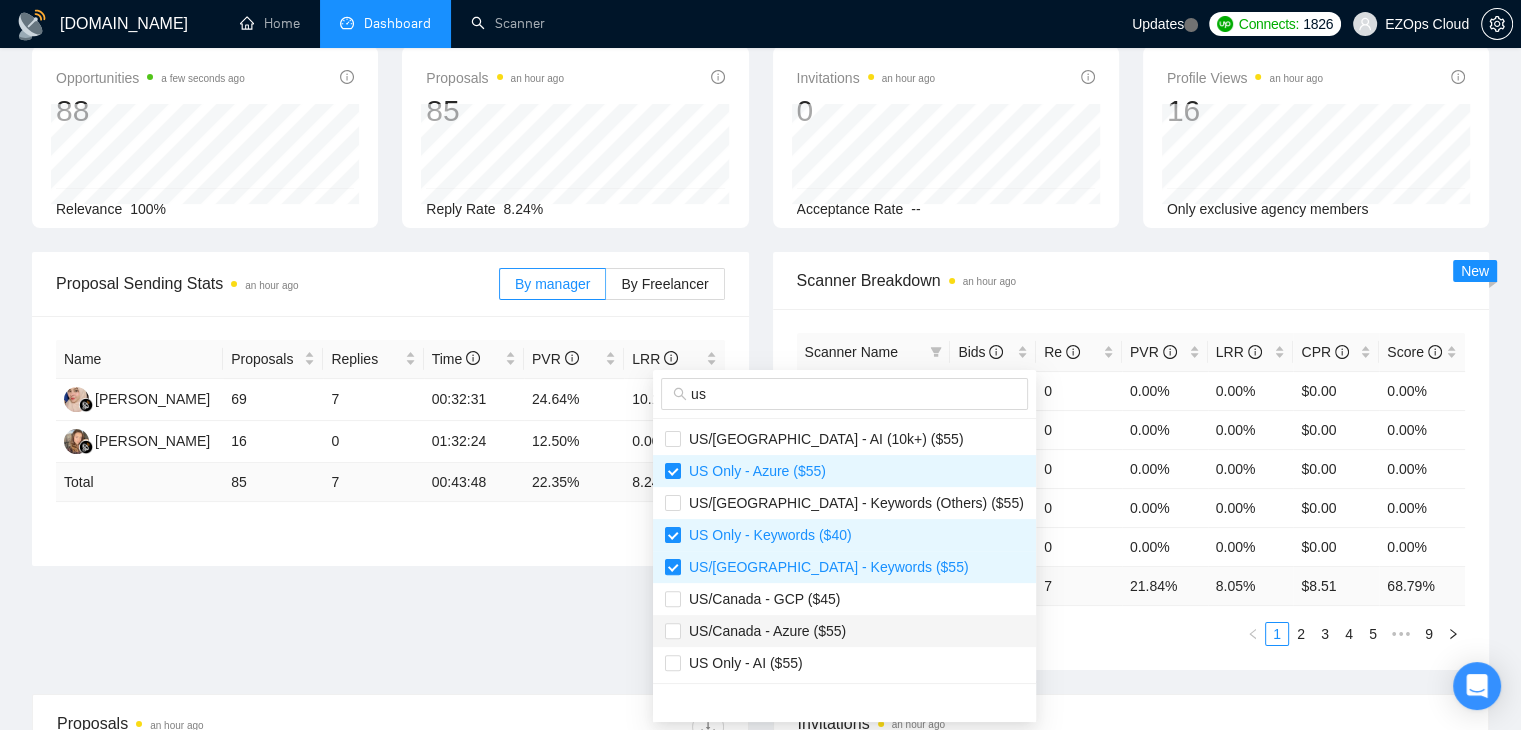 click on "US/Canada - Azure ($55)" at bounding box center [763, 631] 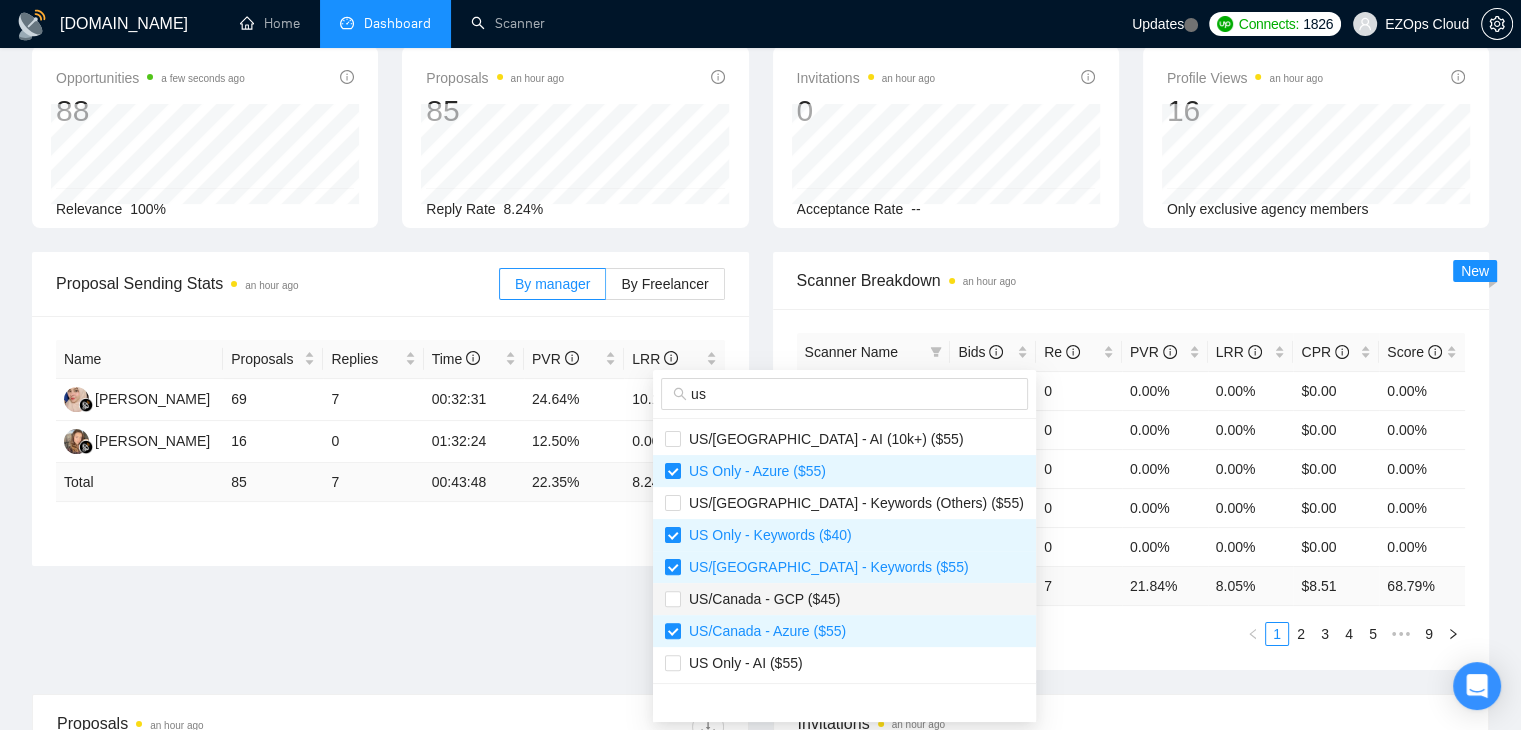 click on "US/Canada - GCP ($45)" at bounding box center [760, 599] 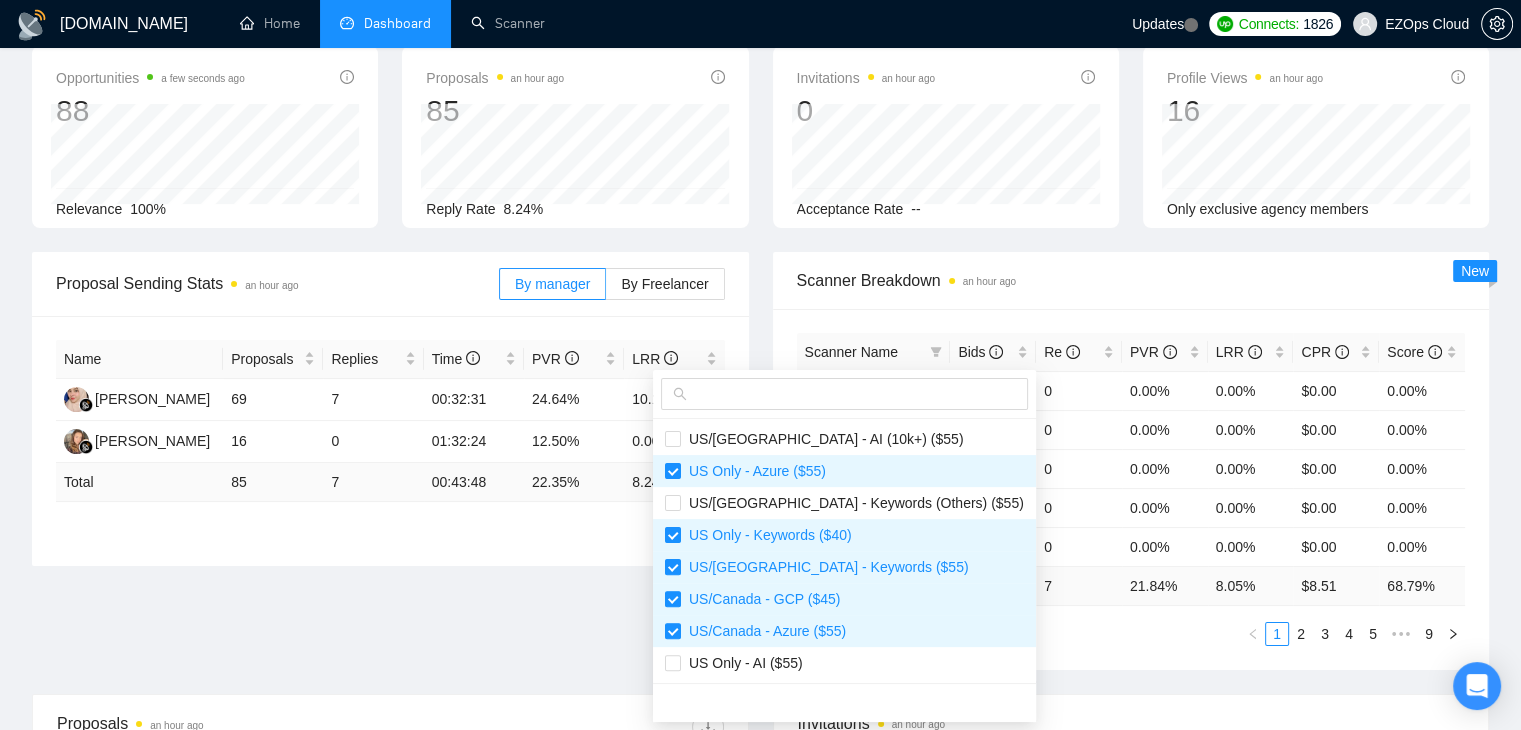 click on "1 2 3 4 5 ••• 9" at bounding box center [1131, 634] 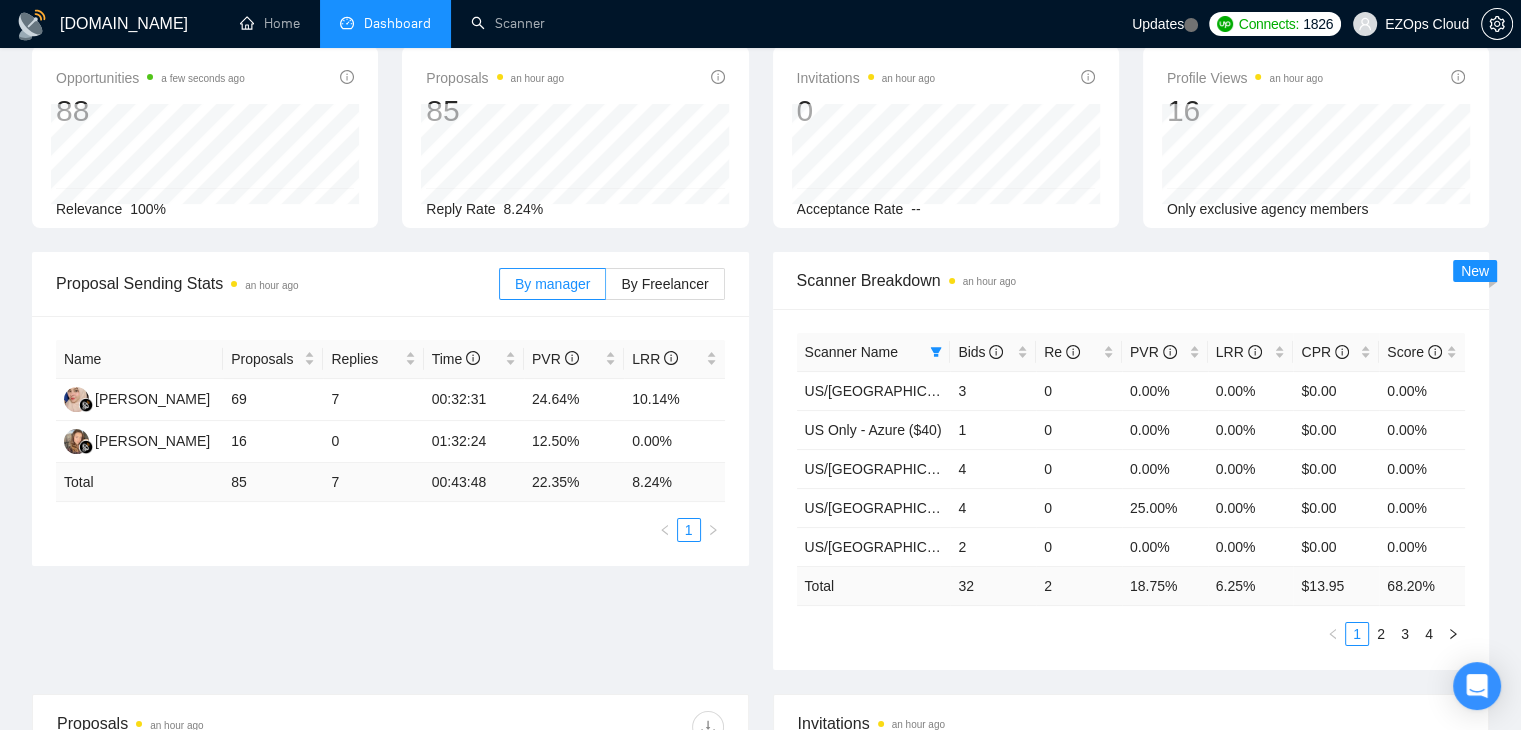 scroll, scrollTop: 0, scrollLeft: 0, axis: both 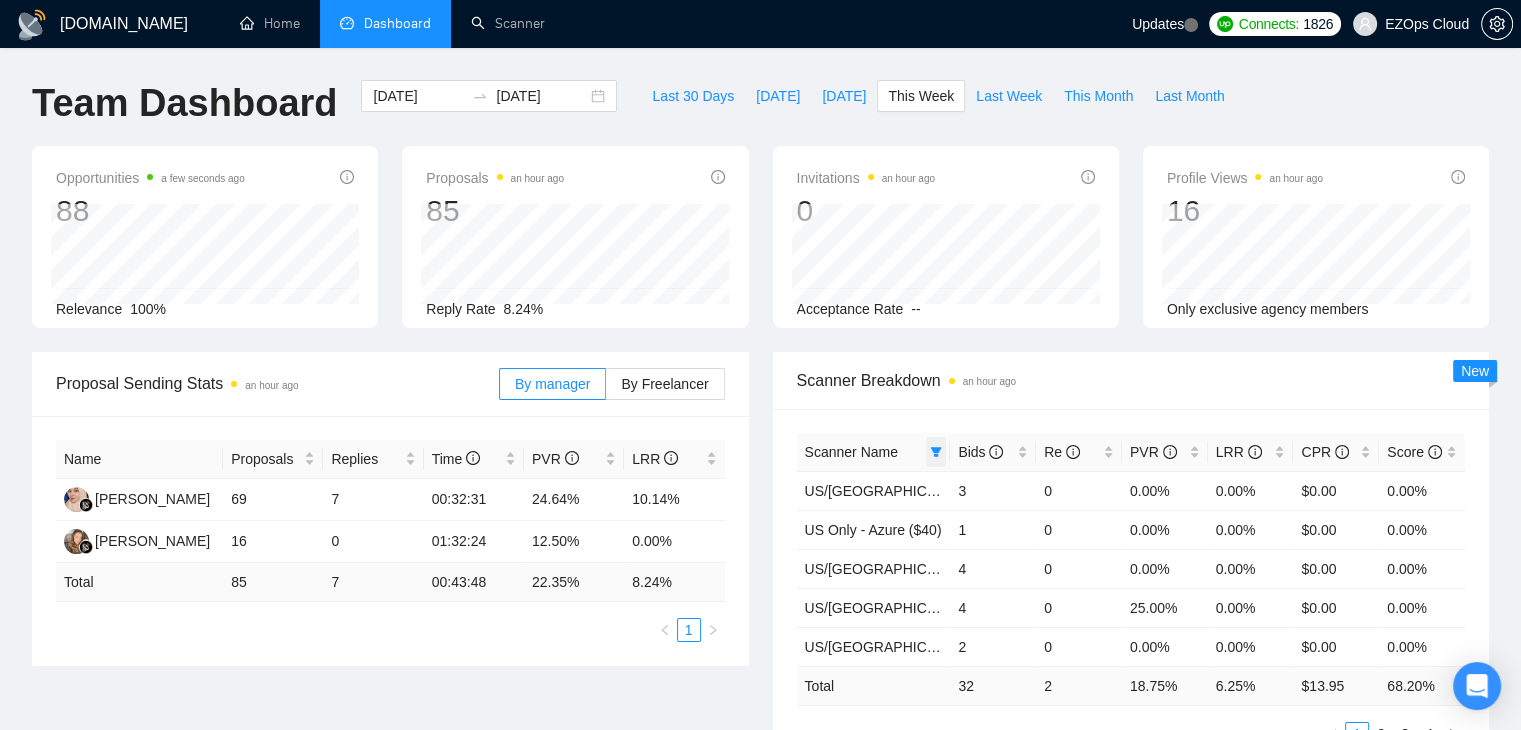 click 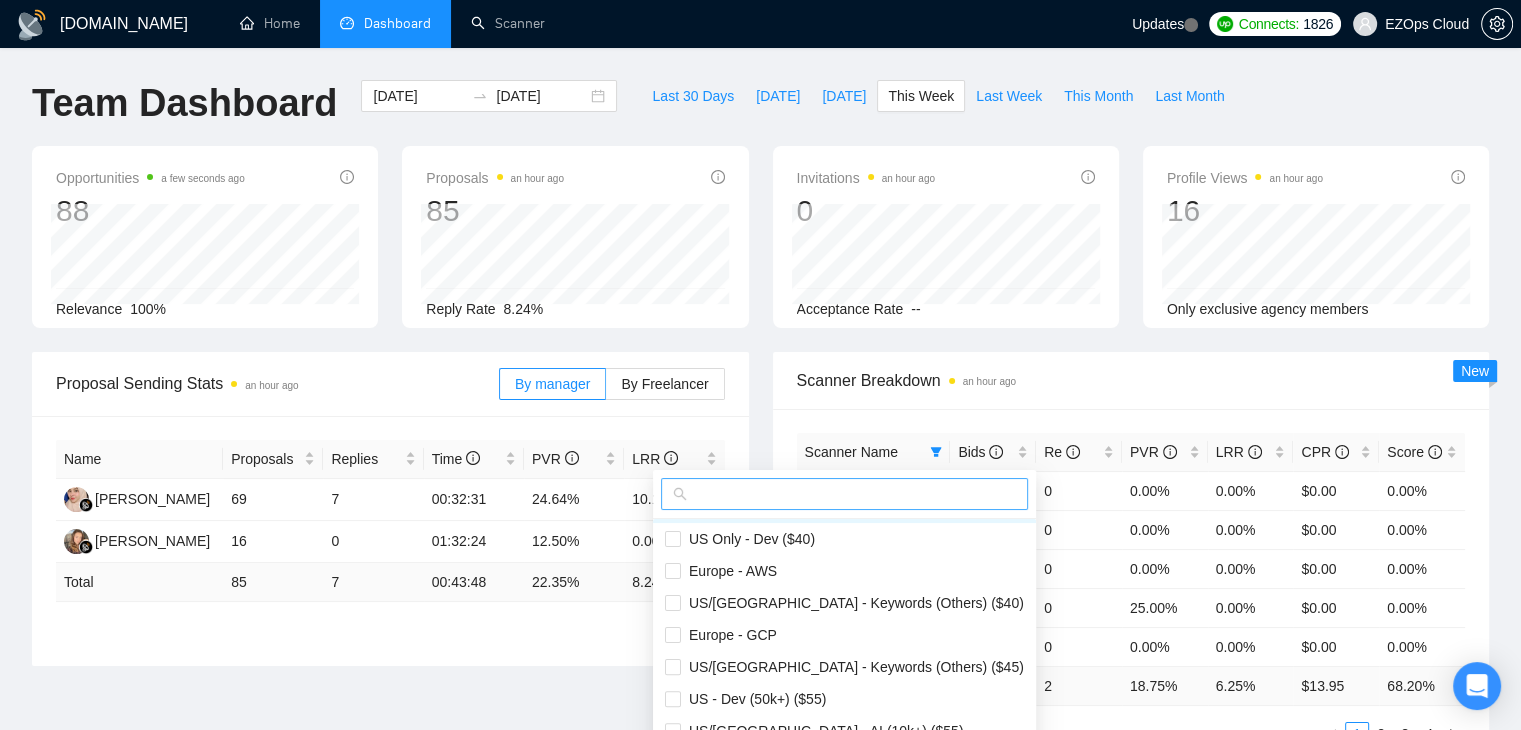 click at bounding box center [853, 494] 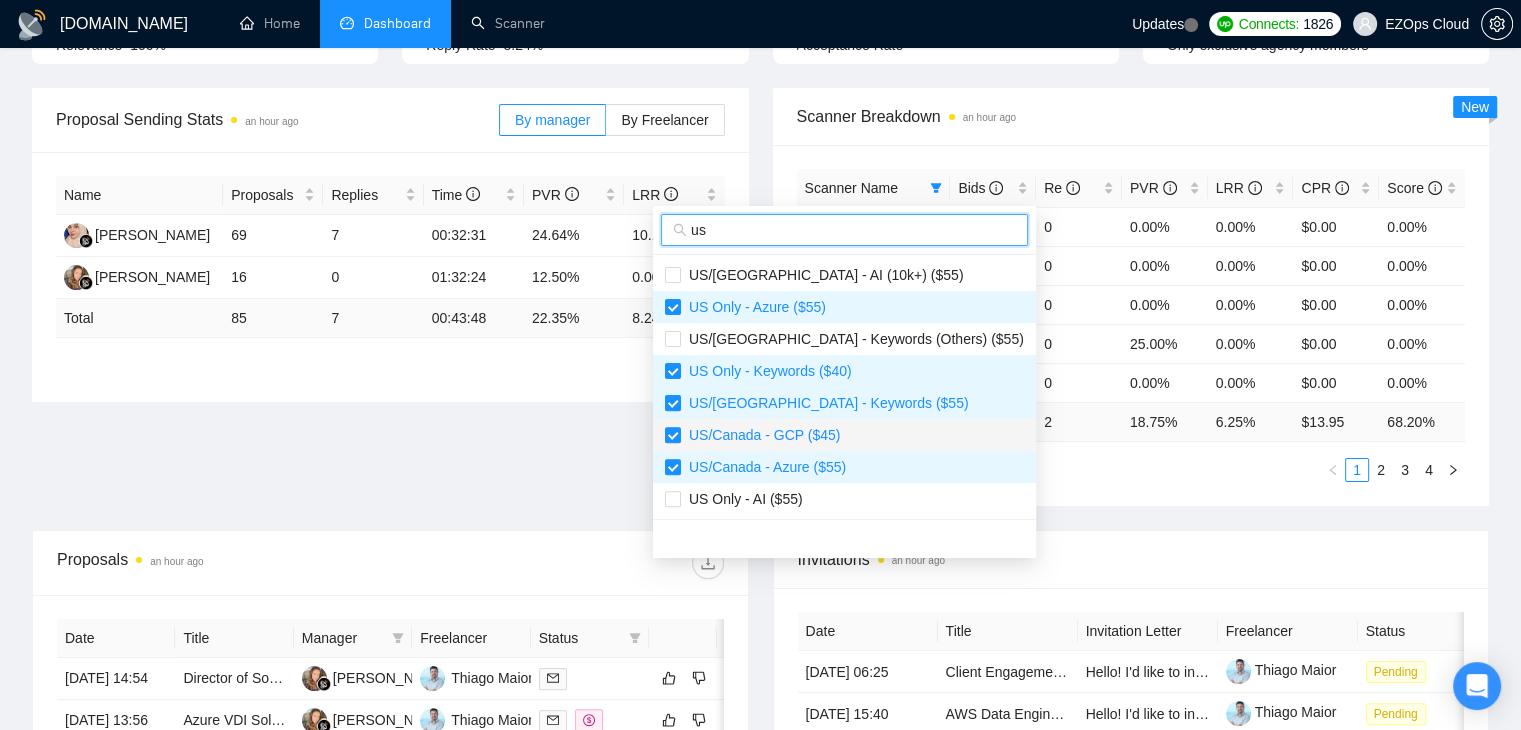 scroll, scrollTop: 300, scrollLeft: 0, axis: vertical 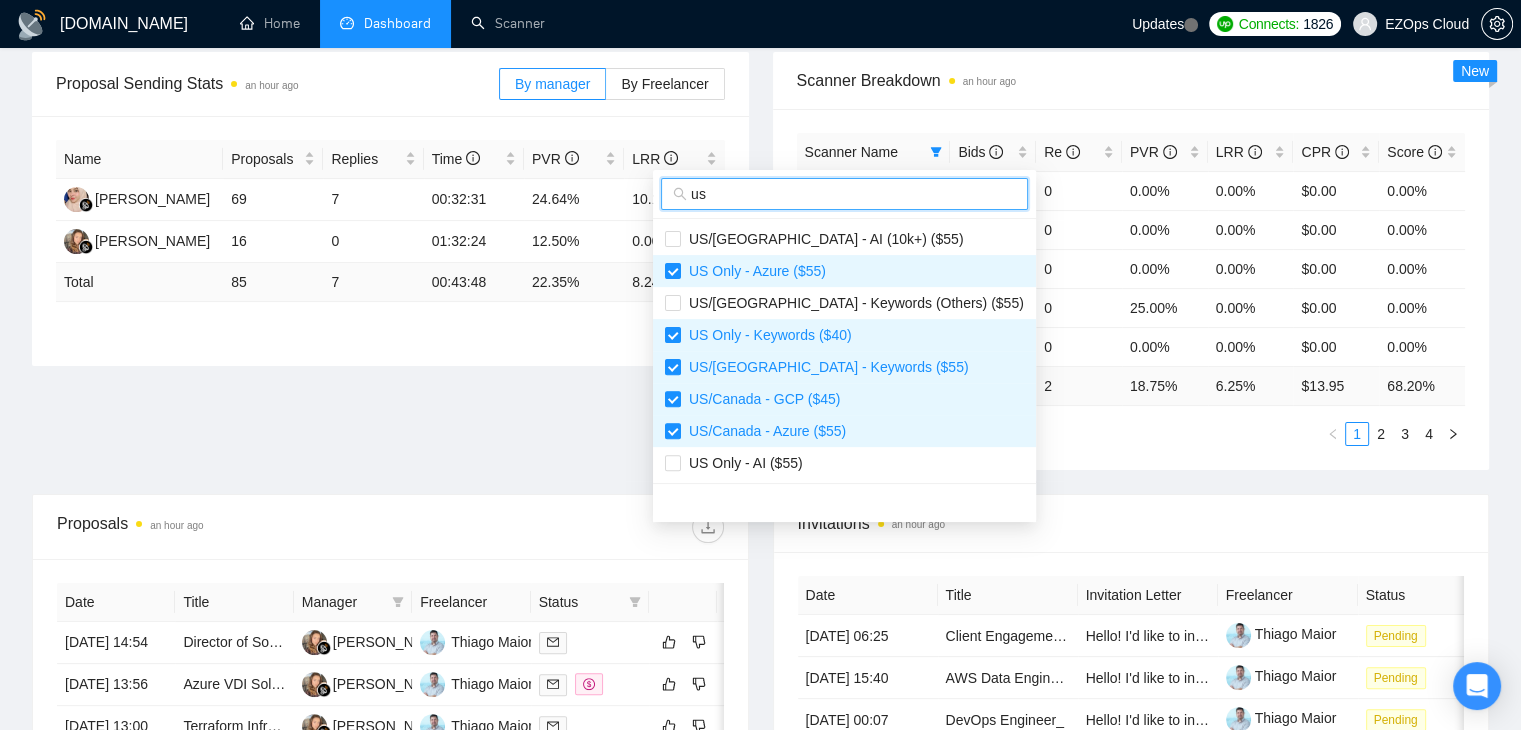 type on "us" 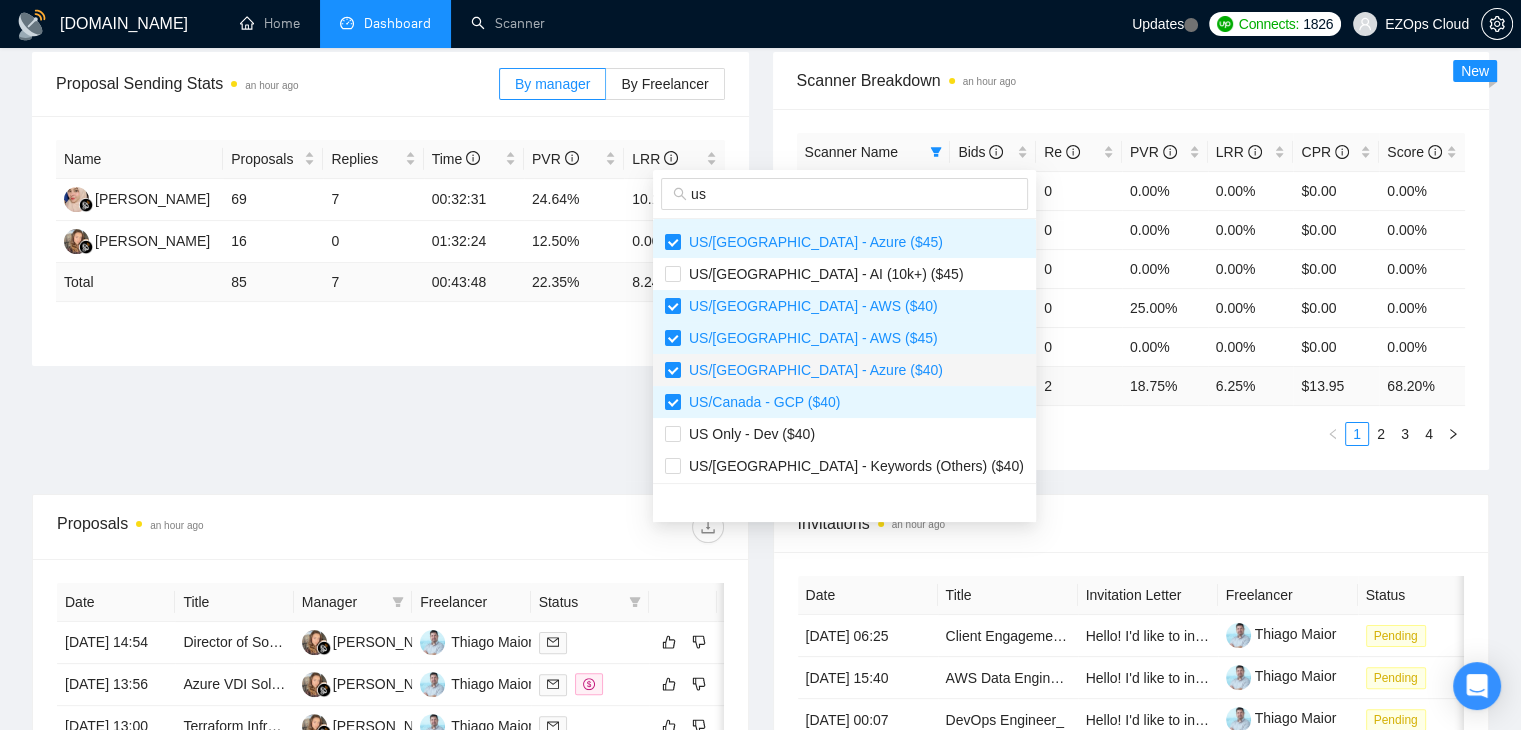 scroll, scrollTop: 377, scrollLeft: 0, axis: vertical 